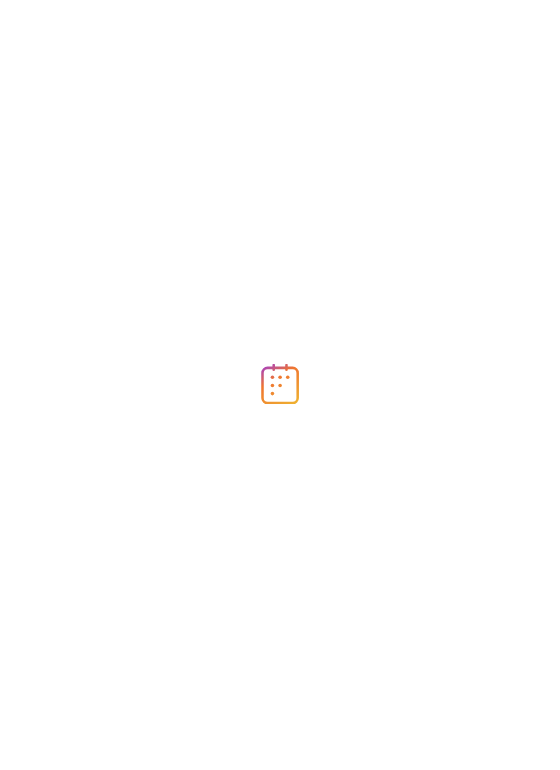scroll, scrollTop: 0, scrollLeft: 0, axis: both 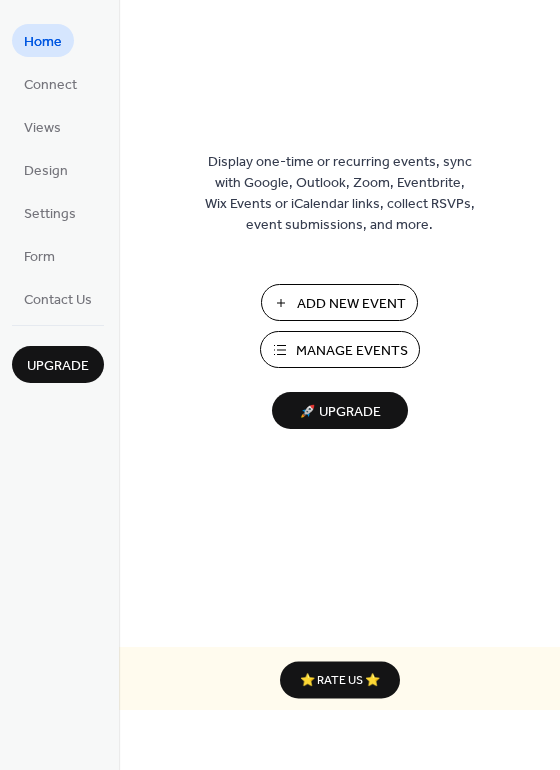 click on "Add New Event" at bounding box center (351, 304) 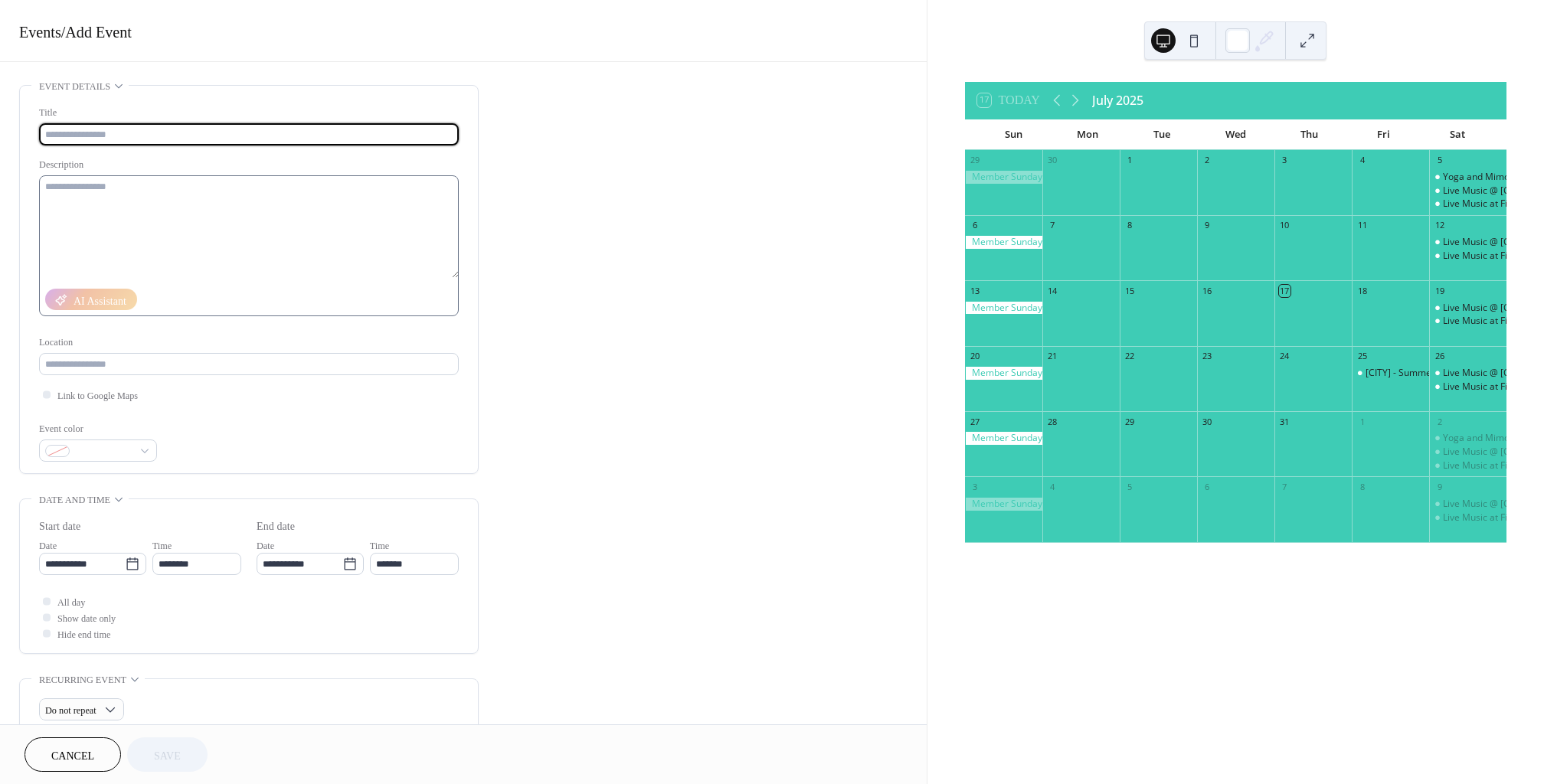 scroll, scrollTop: 0, scrollLeft: 0, axis: both 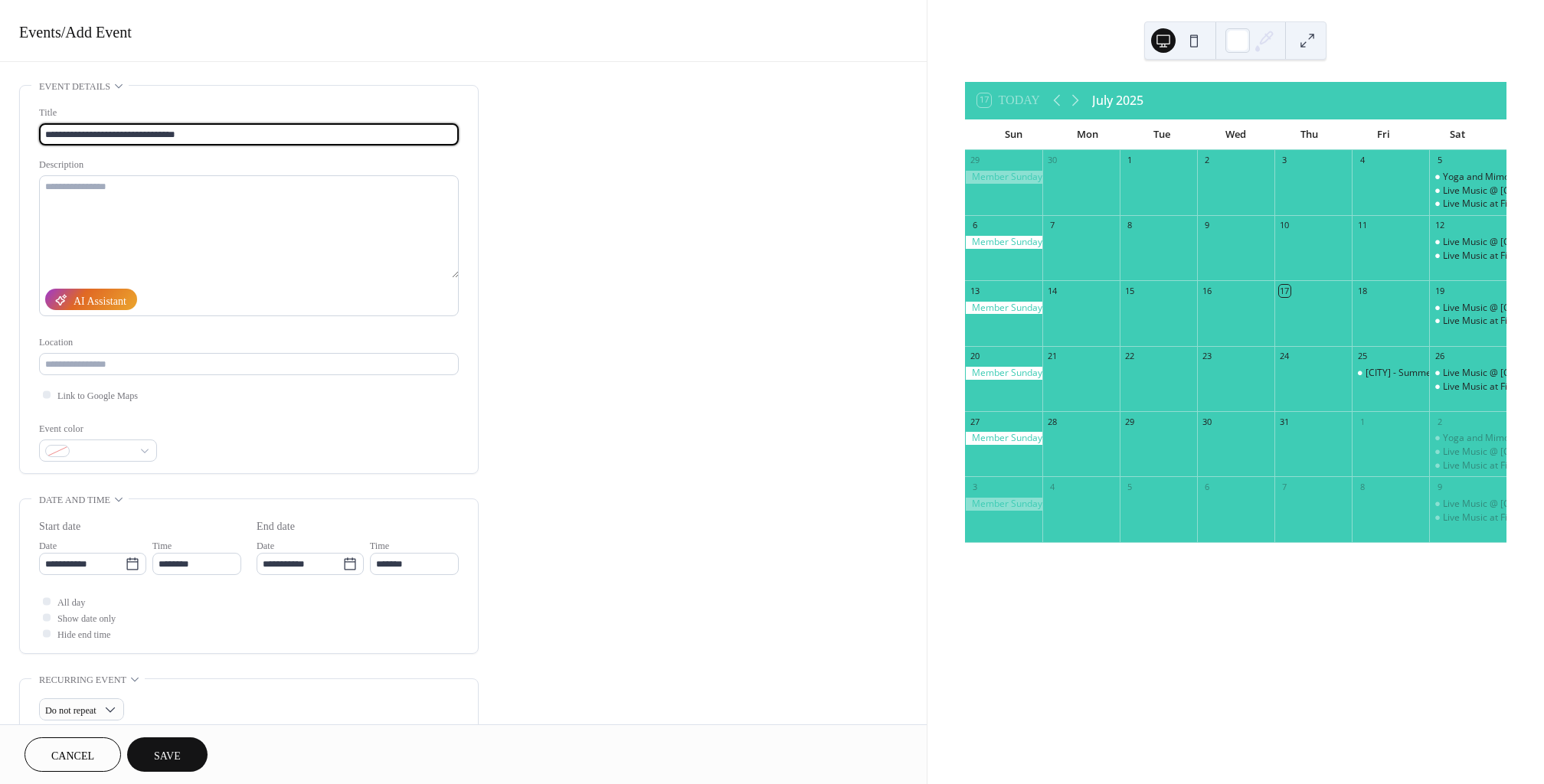 type on "**********" 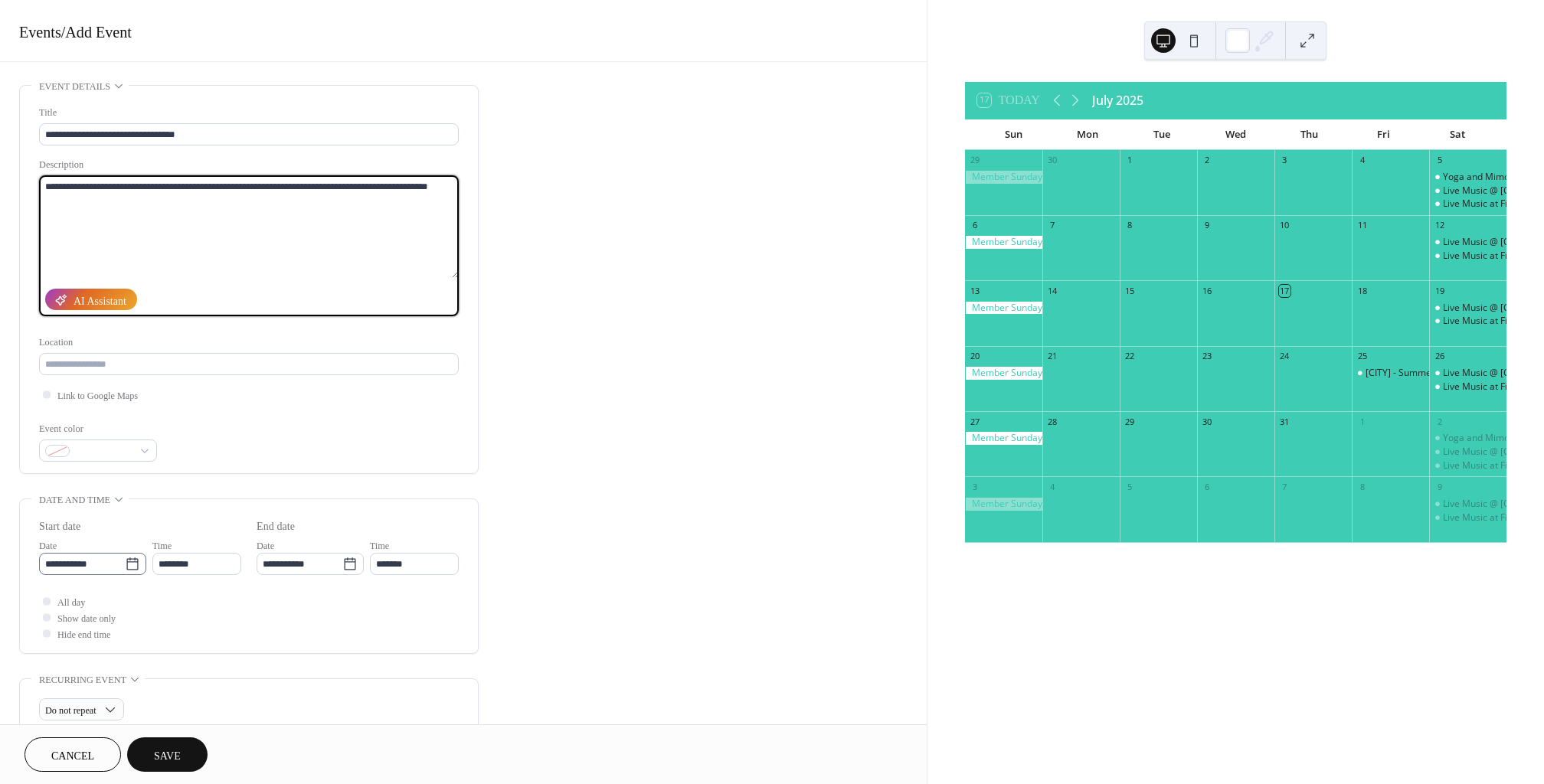 type on "**********" 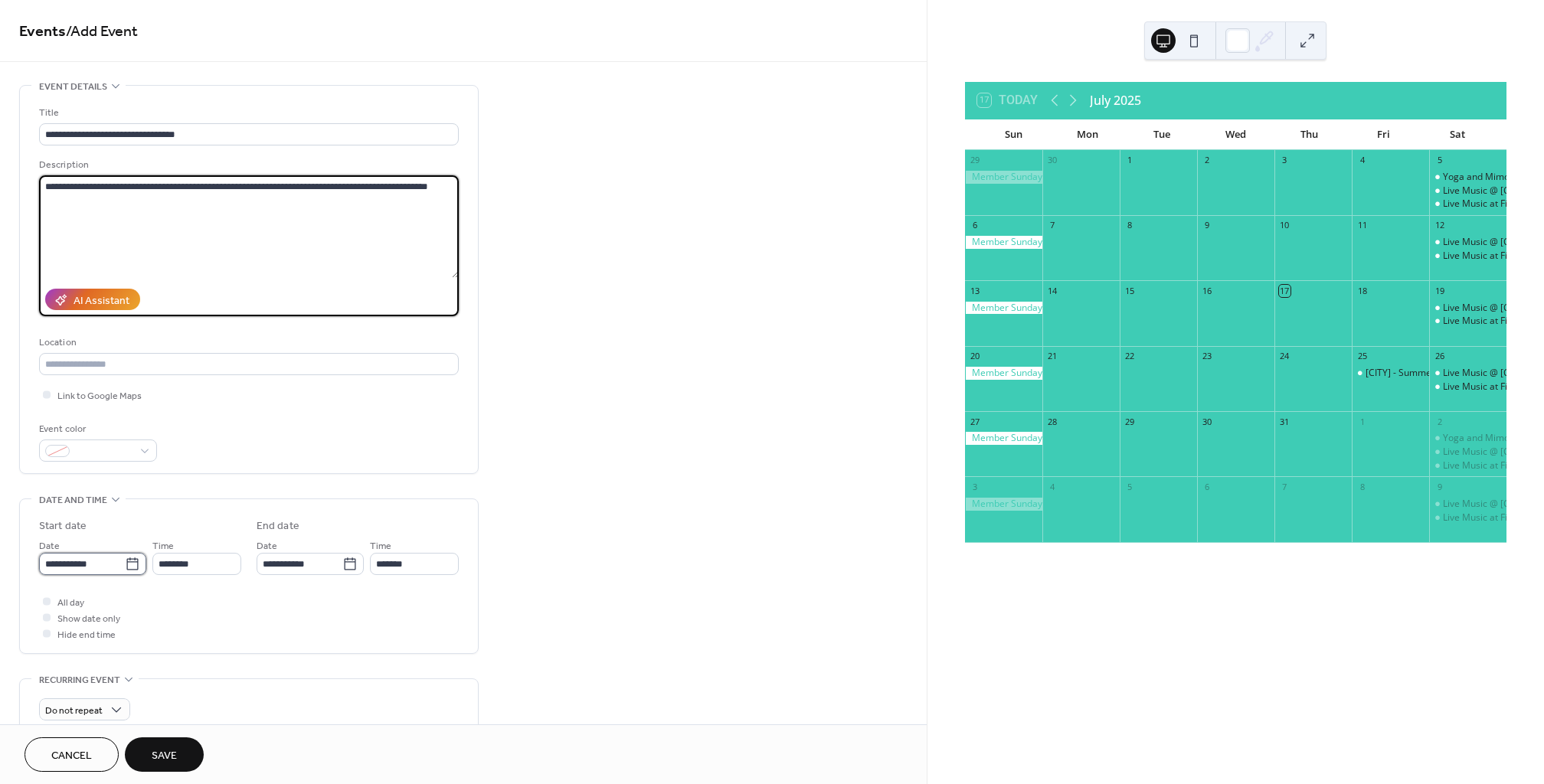 click on "**********" at bounding box center (82, 564) 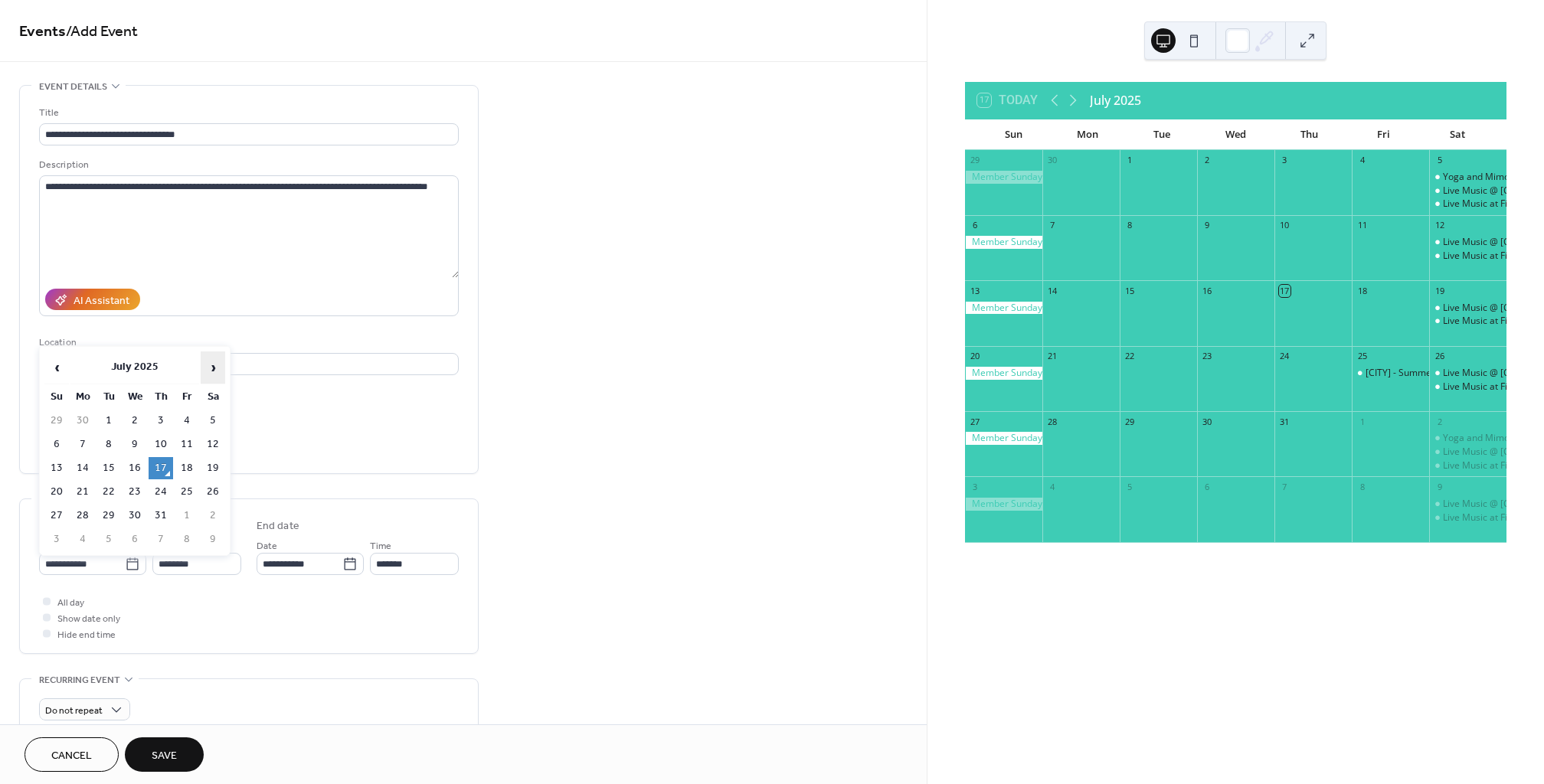 click on "›" at bounding box center (213, 368) 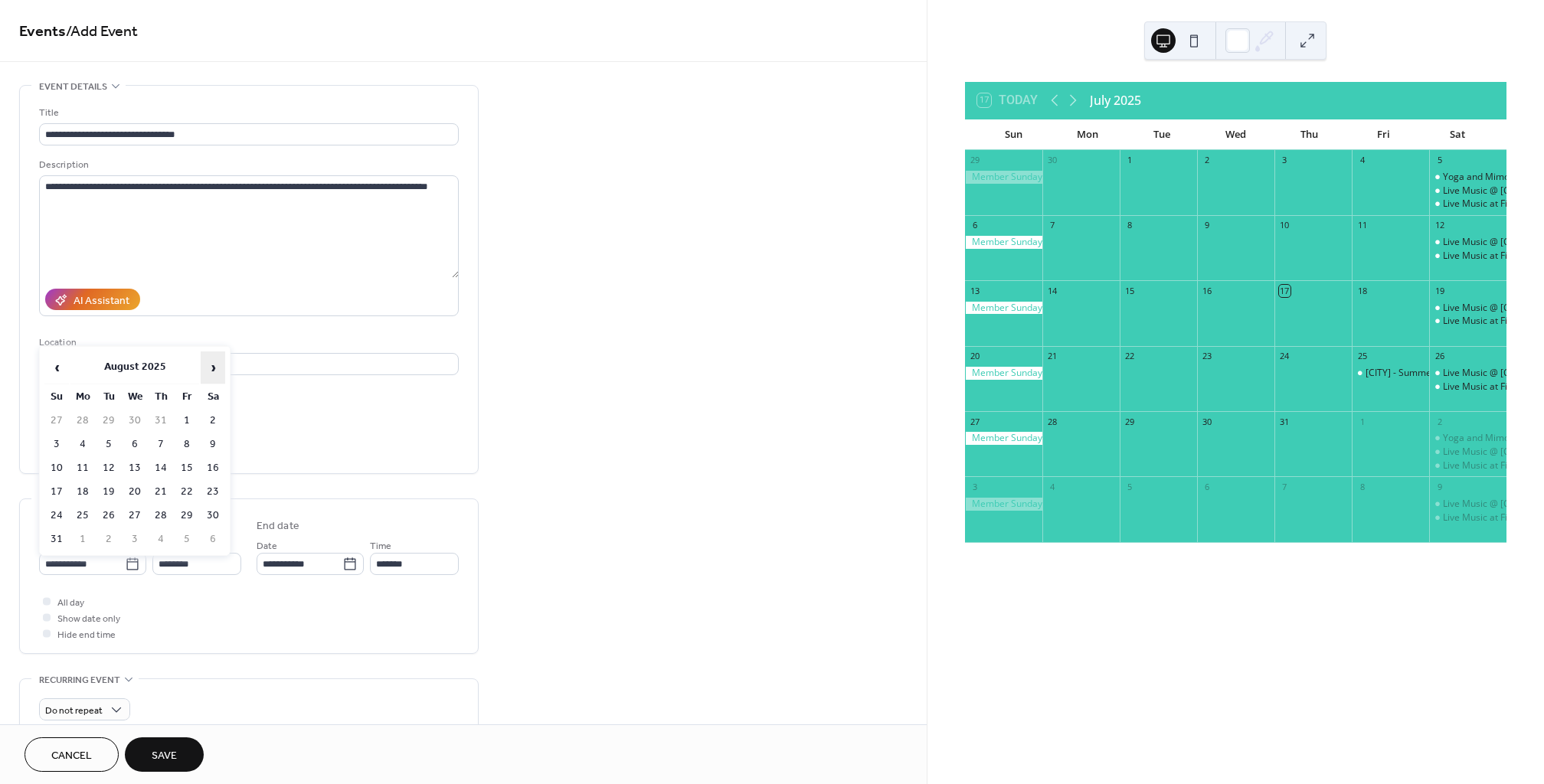 click on "›" at bounding box center (213, 368) 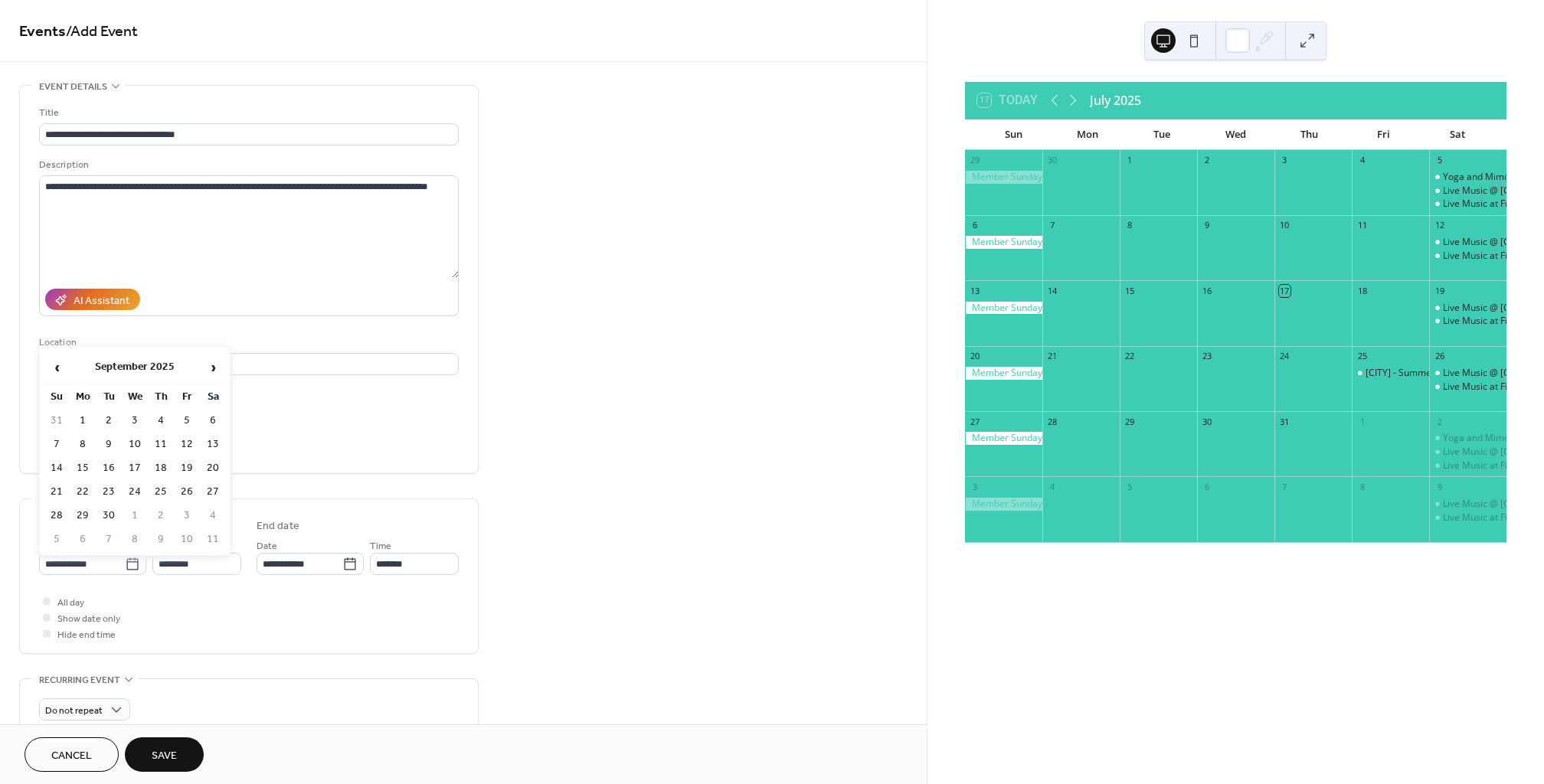 click on "27" at bounding box center [213, 492] 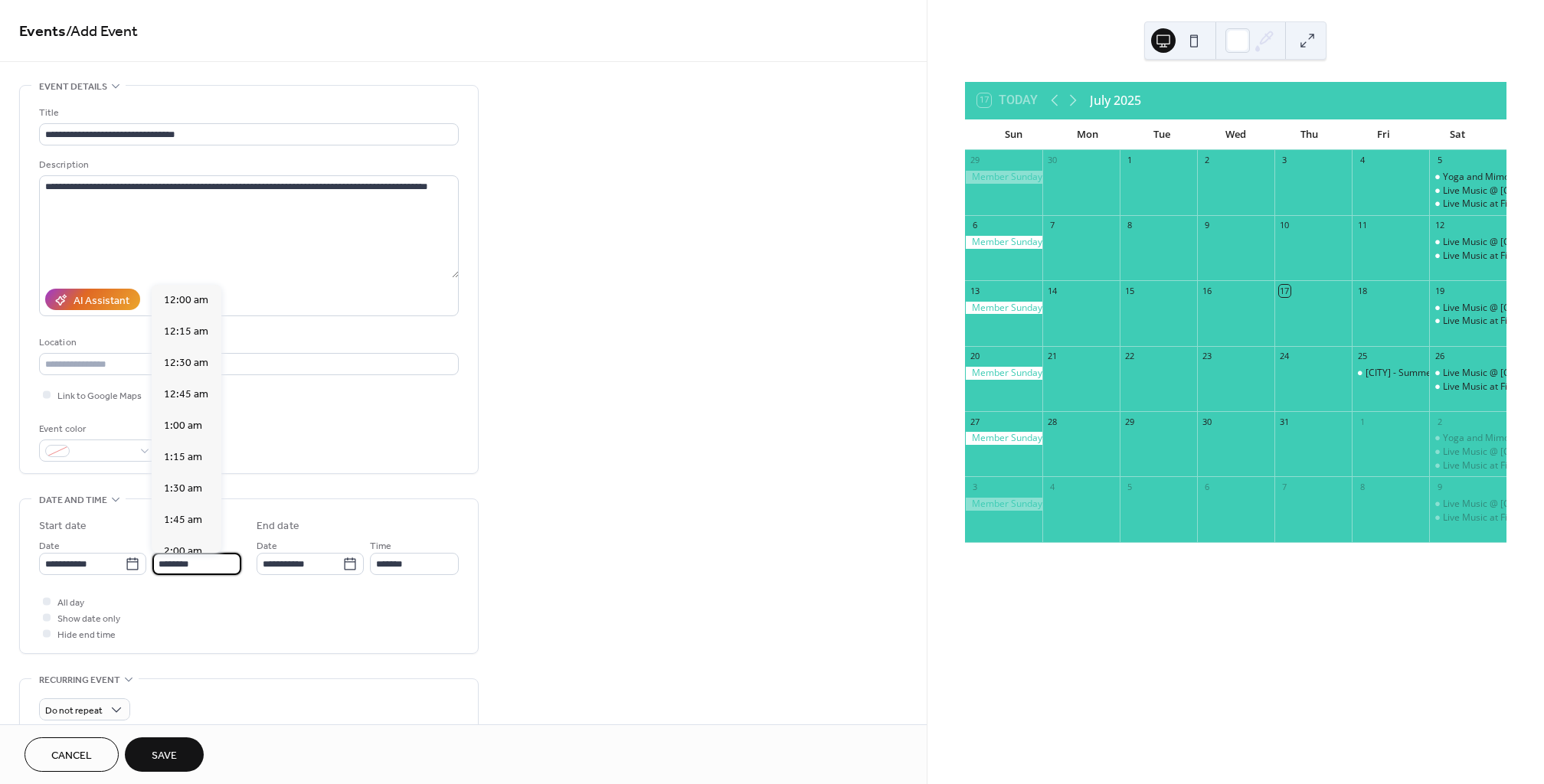 click on "********" at bounding box center [197, 564] 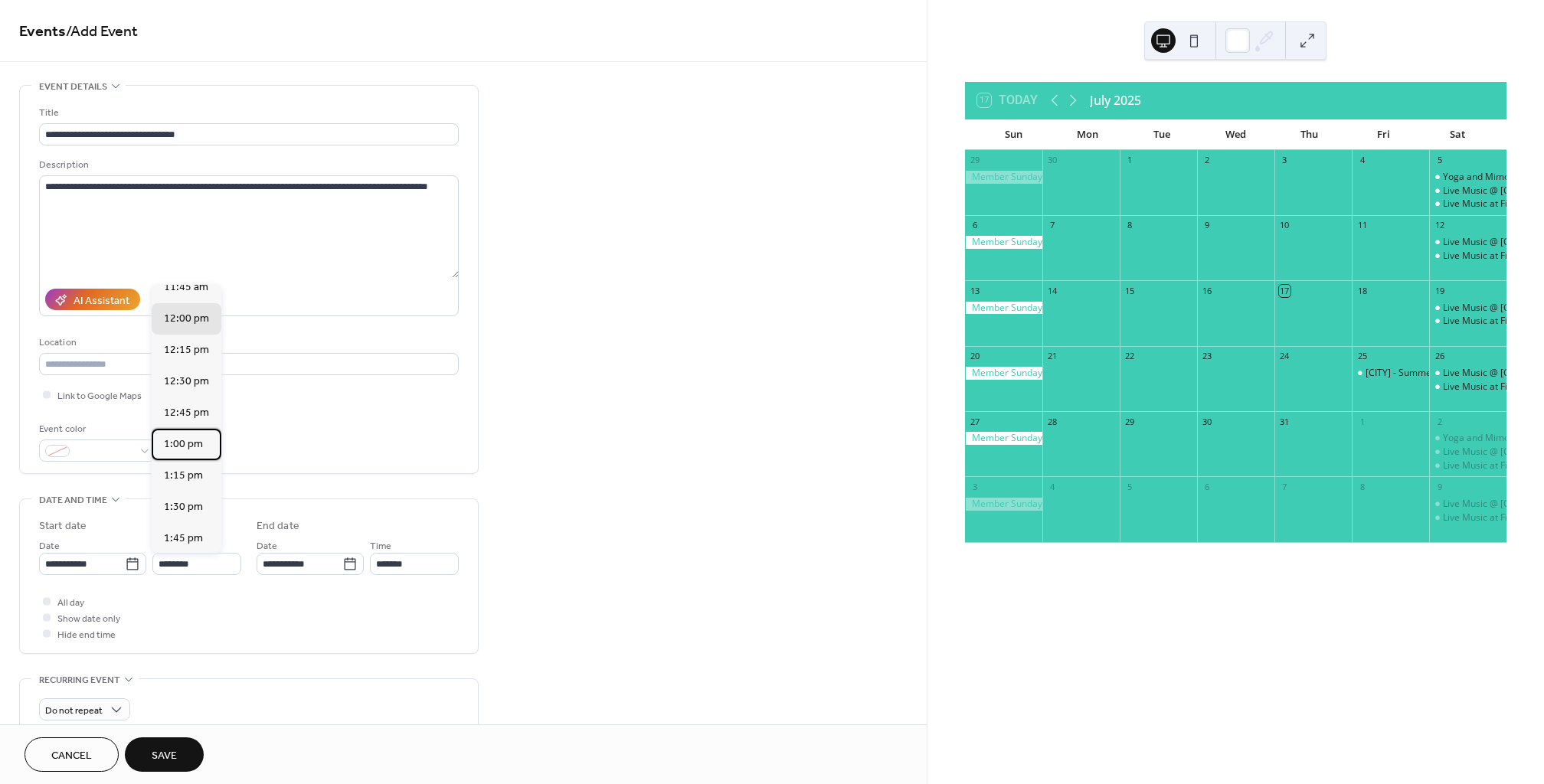 drag, startPoint x: 176, startPoint y: 419, endPoint x: 181, endPoint y: 426, distance: 8.602325 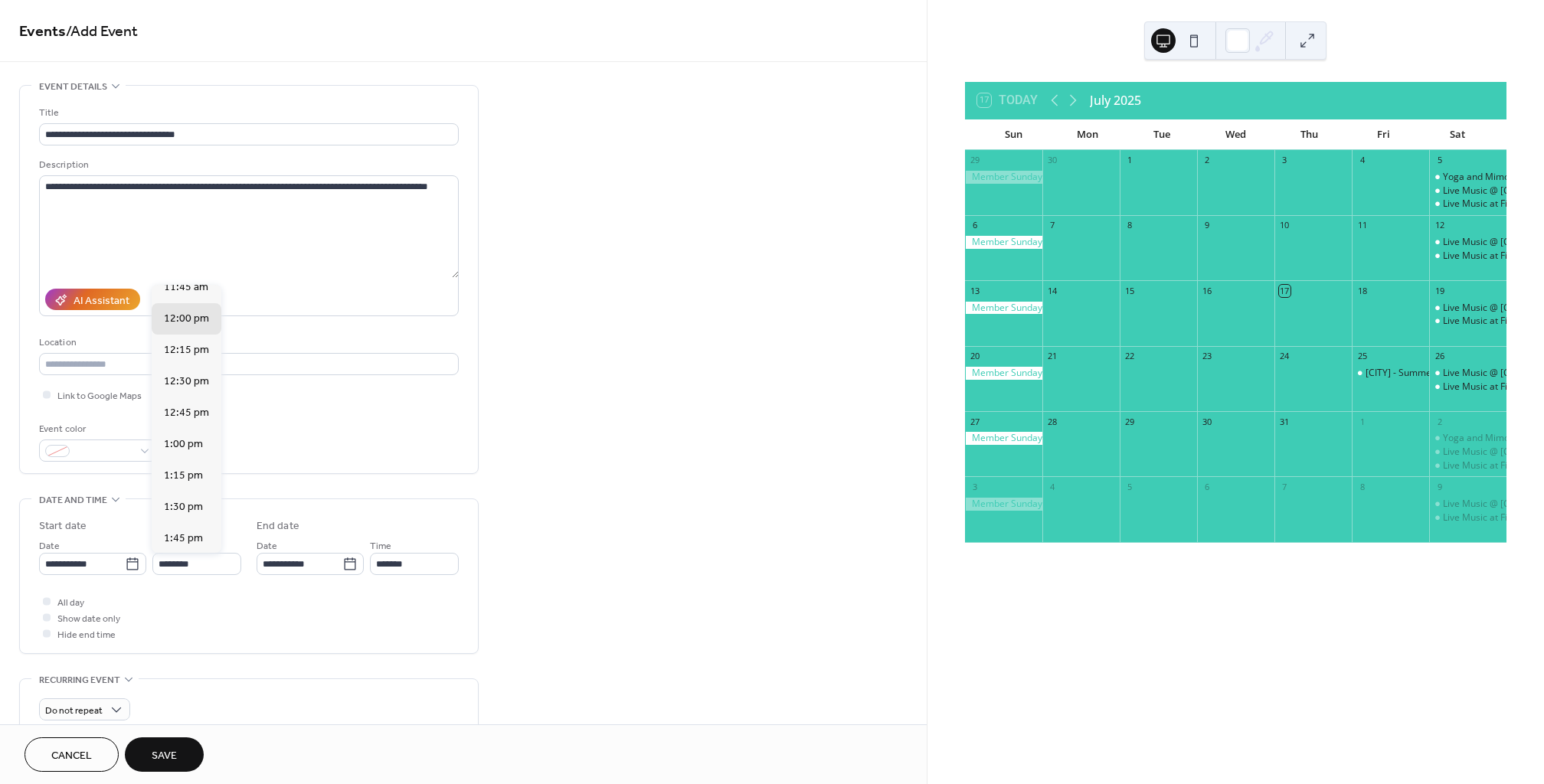 type on "*******" 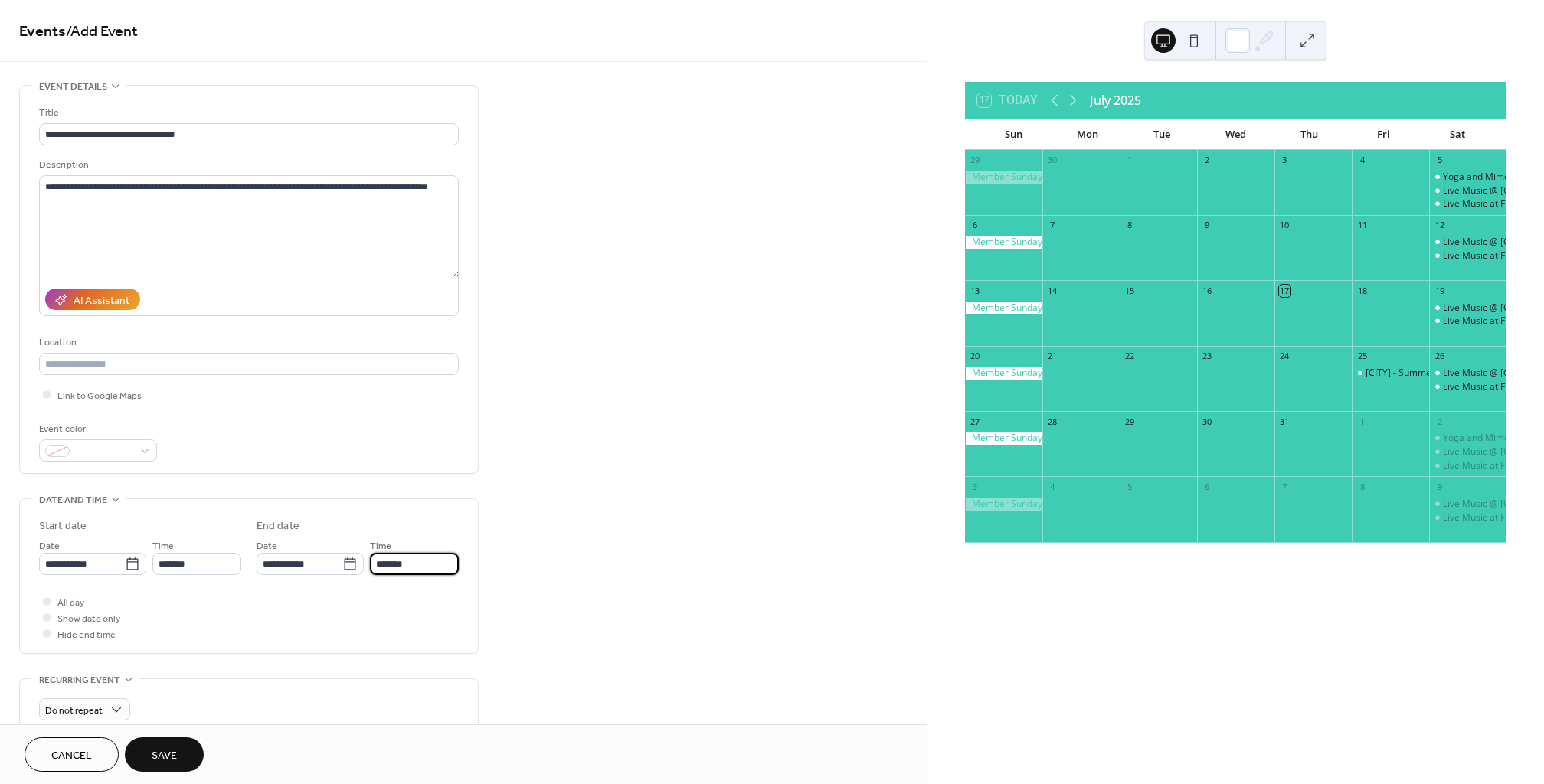 click on "*******" at bounding box center [414, 564] 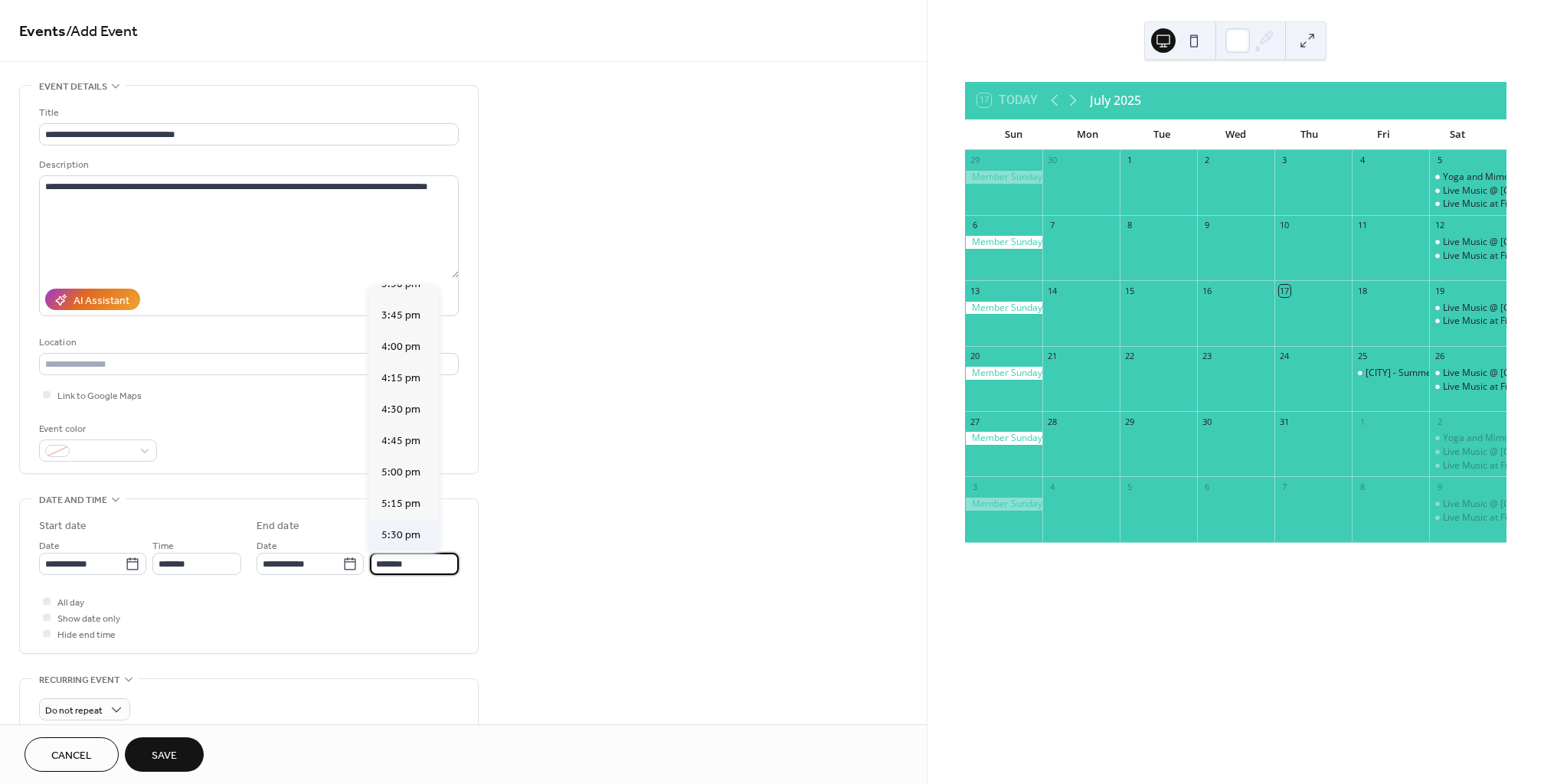 scroll, scrollTop: 301, scrollLeft: 0, axis: vertical 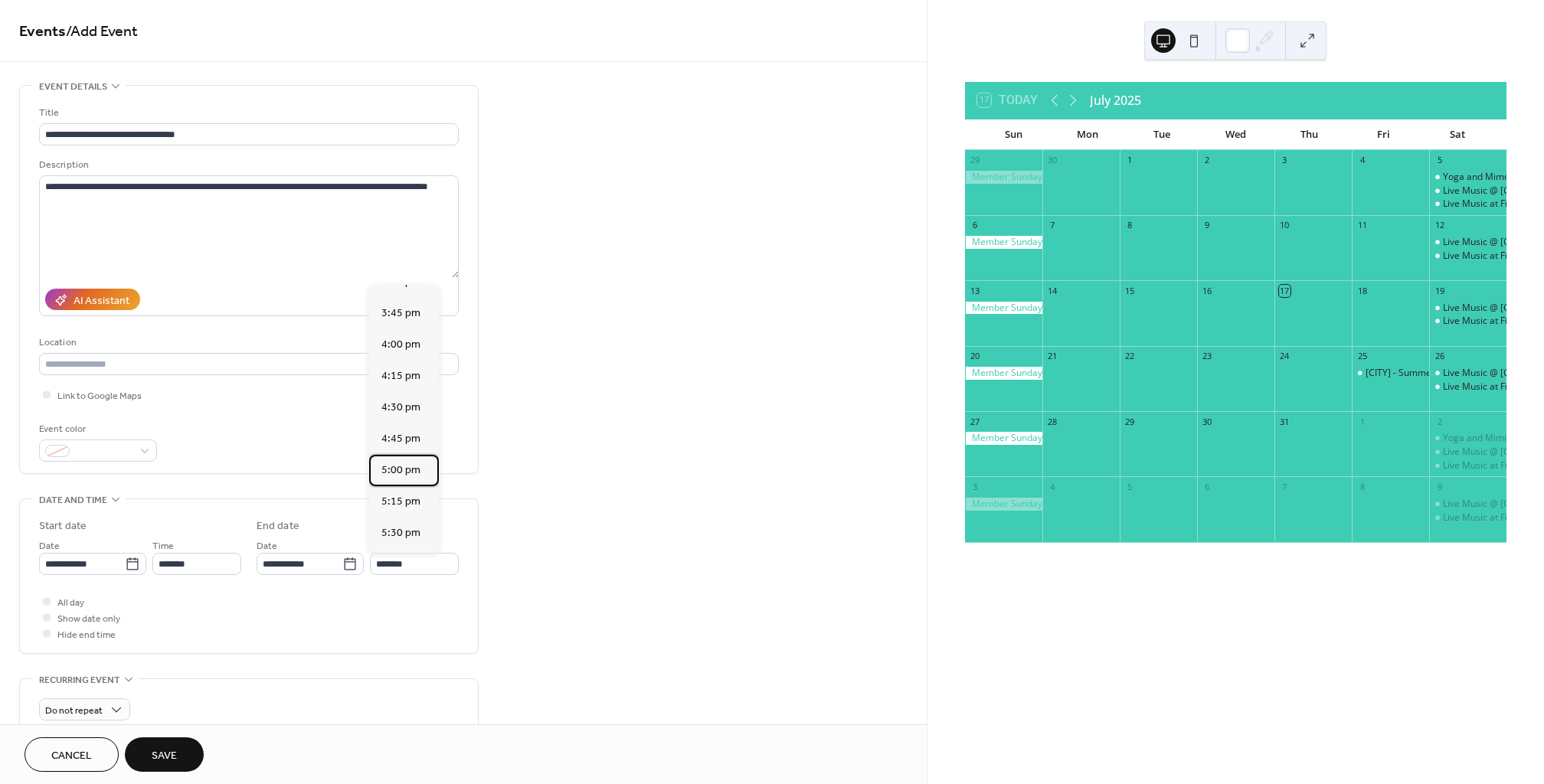 click on "5:00 pm" at bounding box center [401, 470] 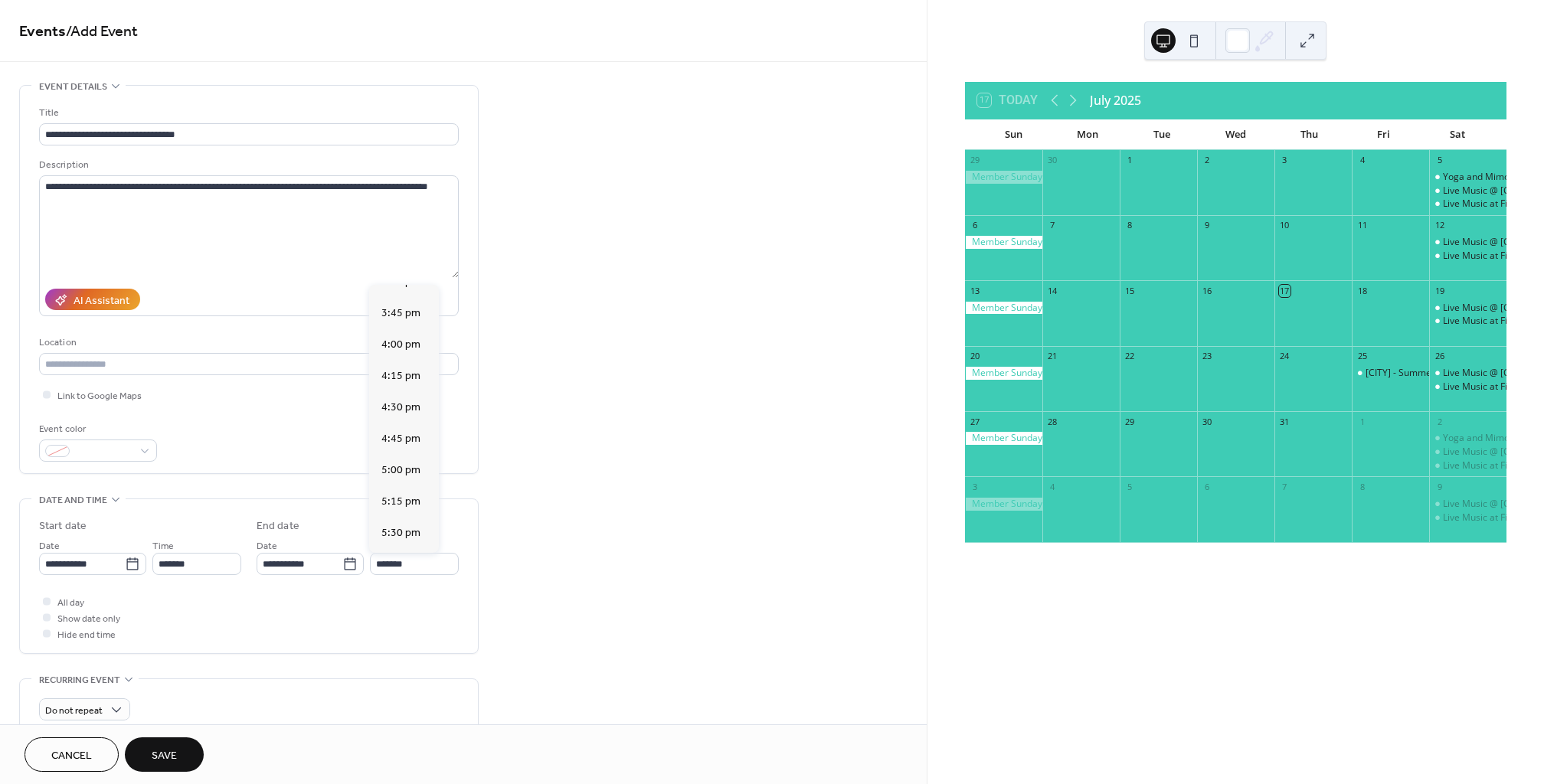 type on "*******" 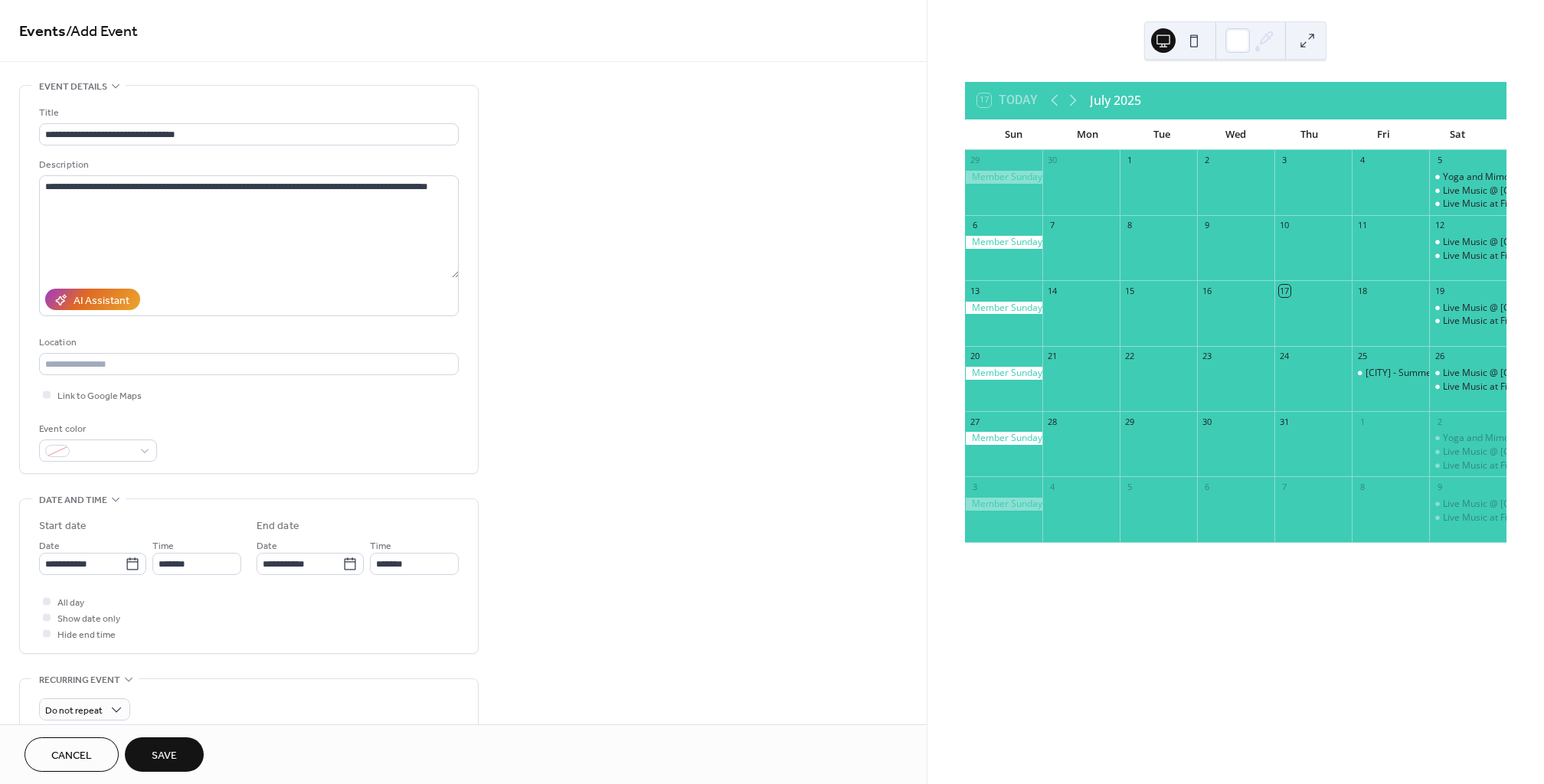 click on "Save" at bounding box center (164, 756) 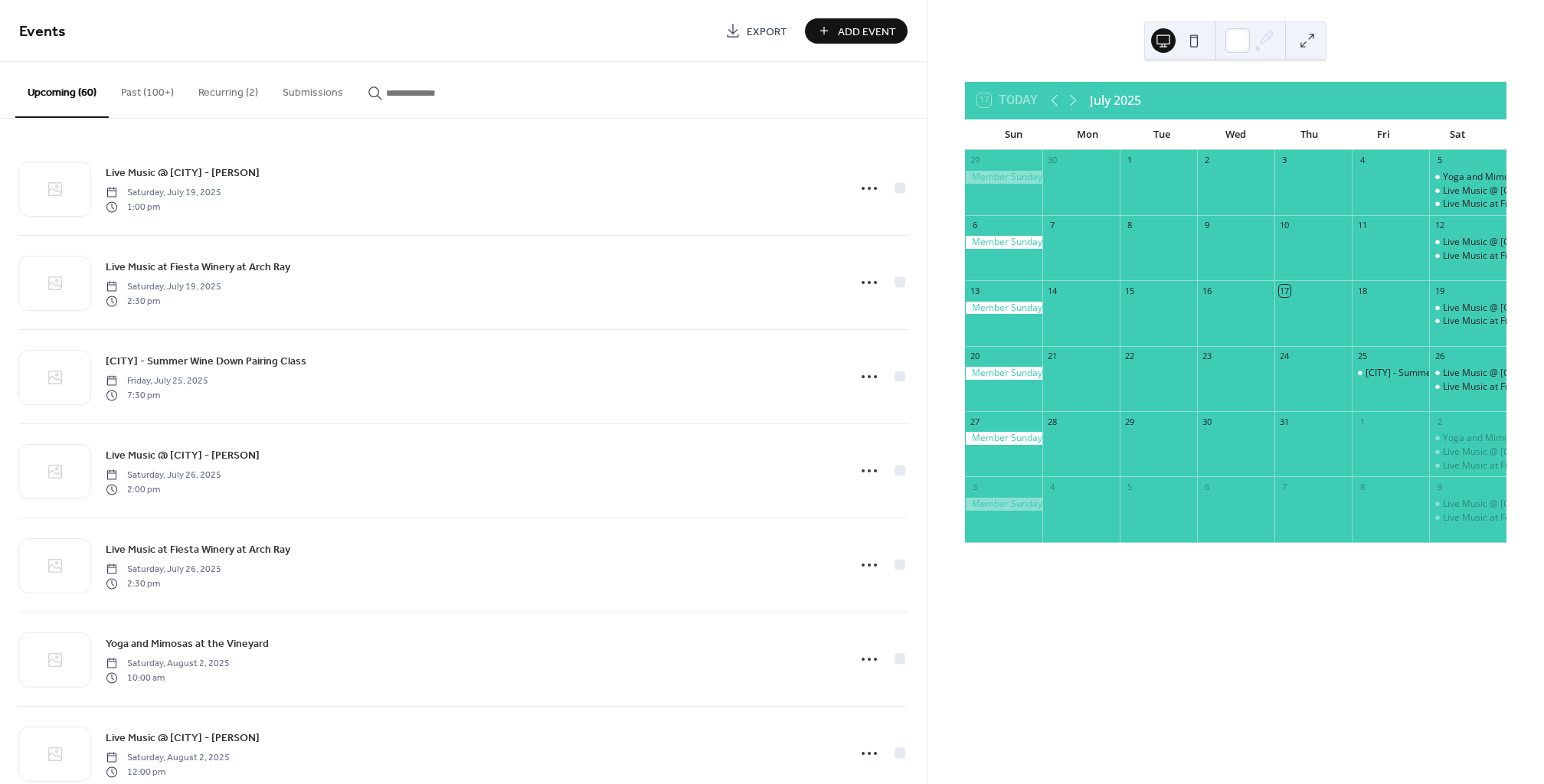 click on "Add Event" at bounding box center [867, 31] 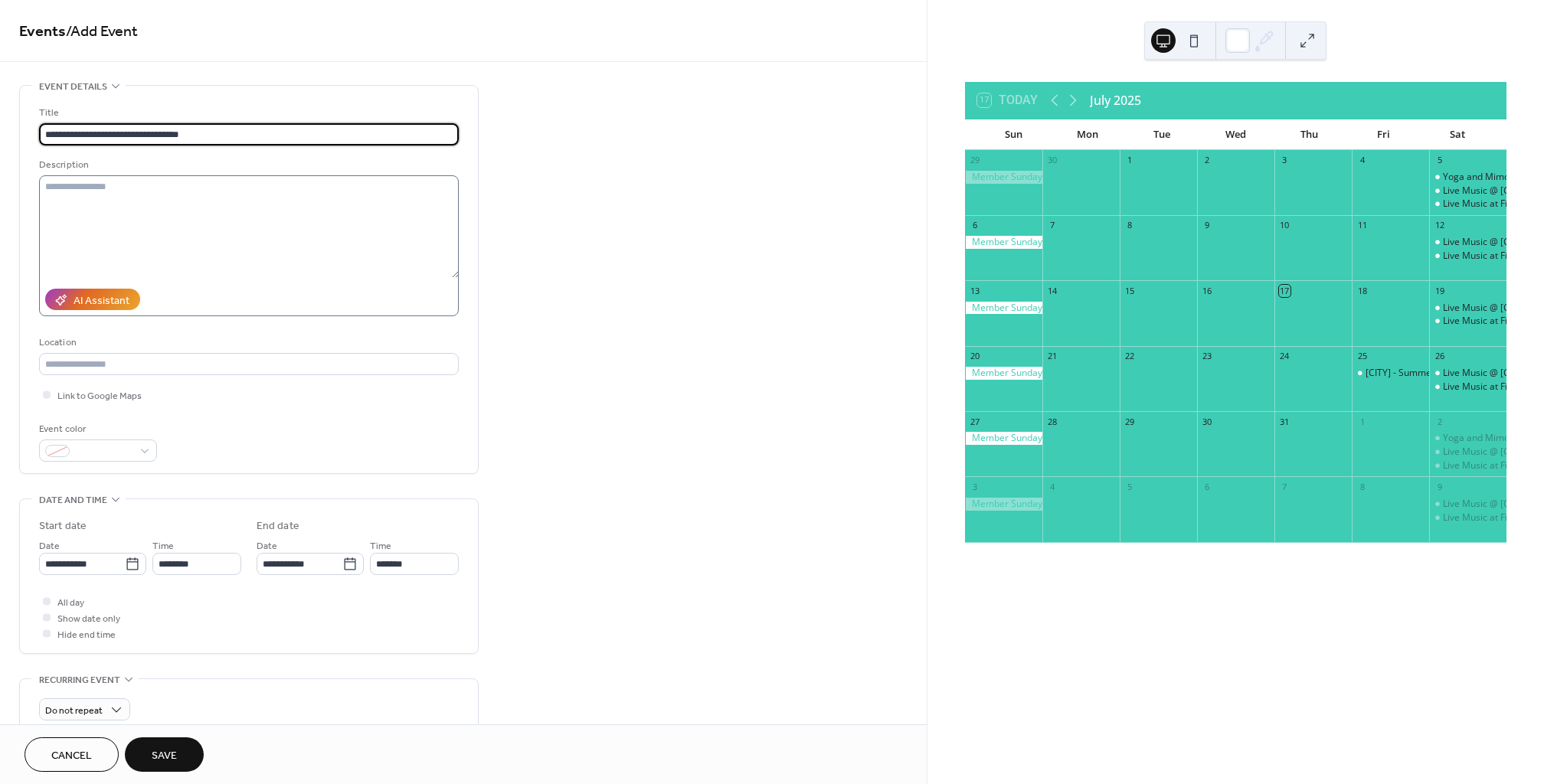type on "**********" 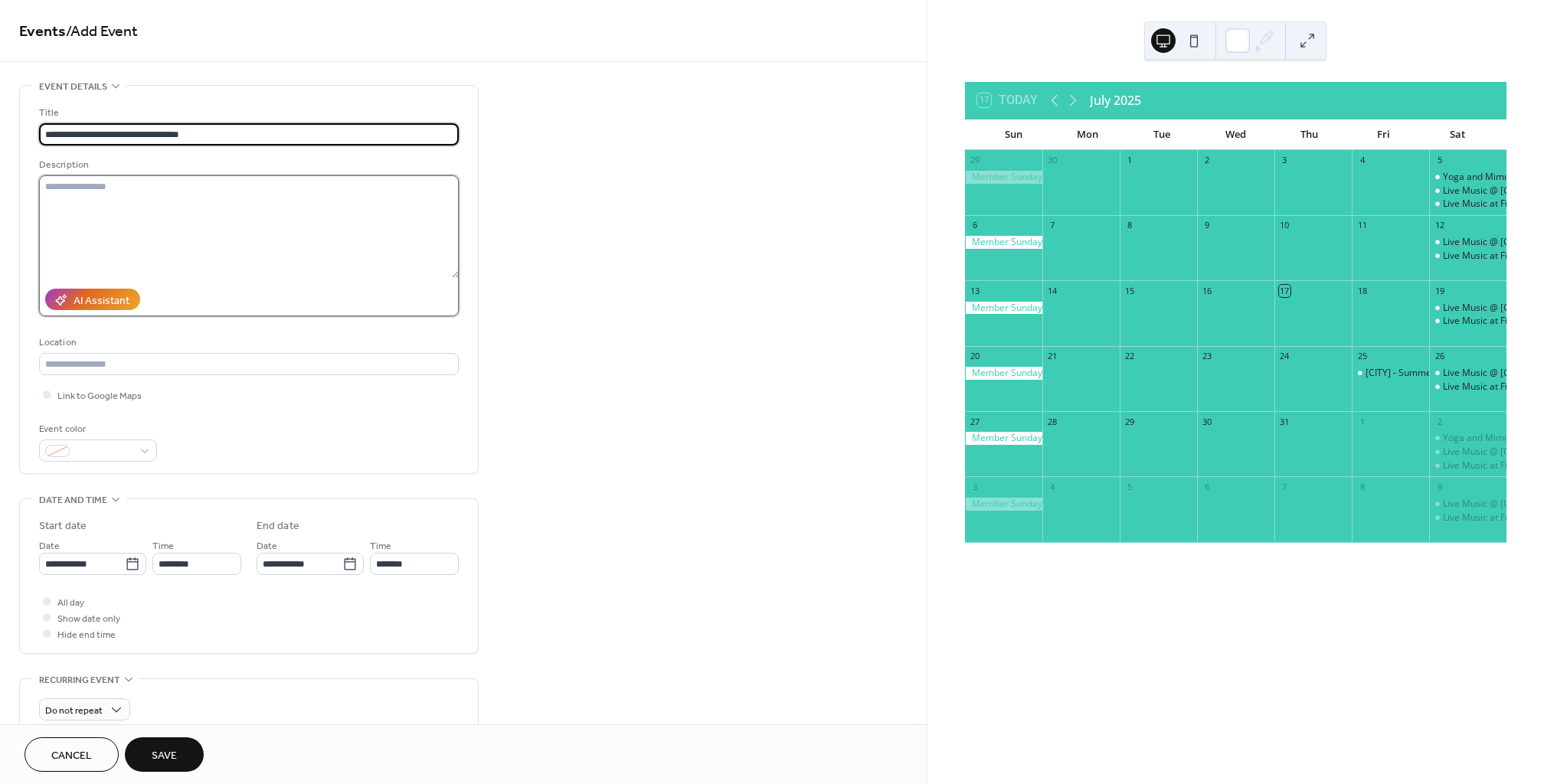 click at bounding box center (249, 227) 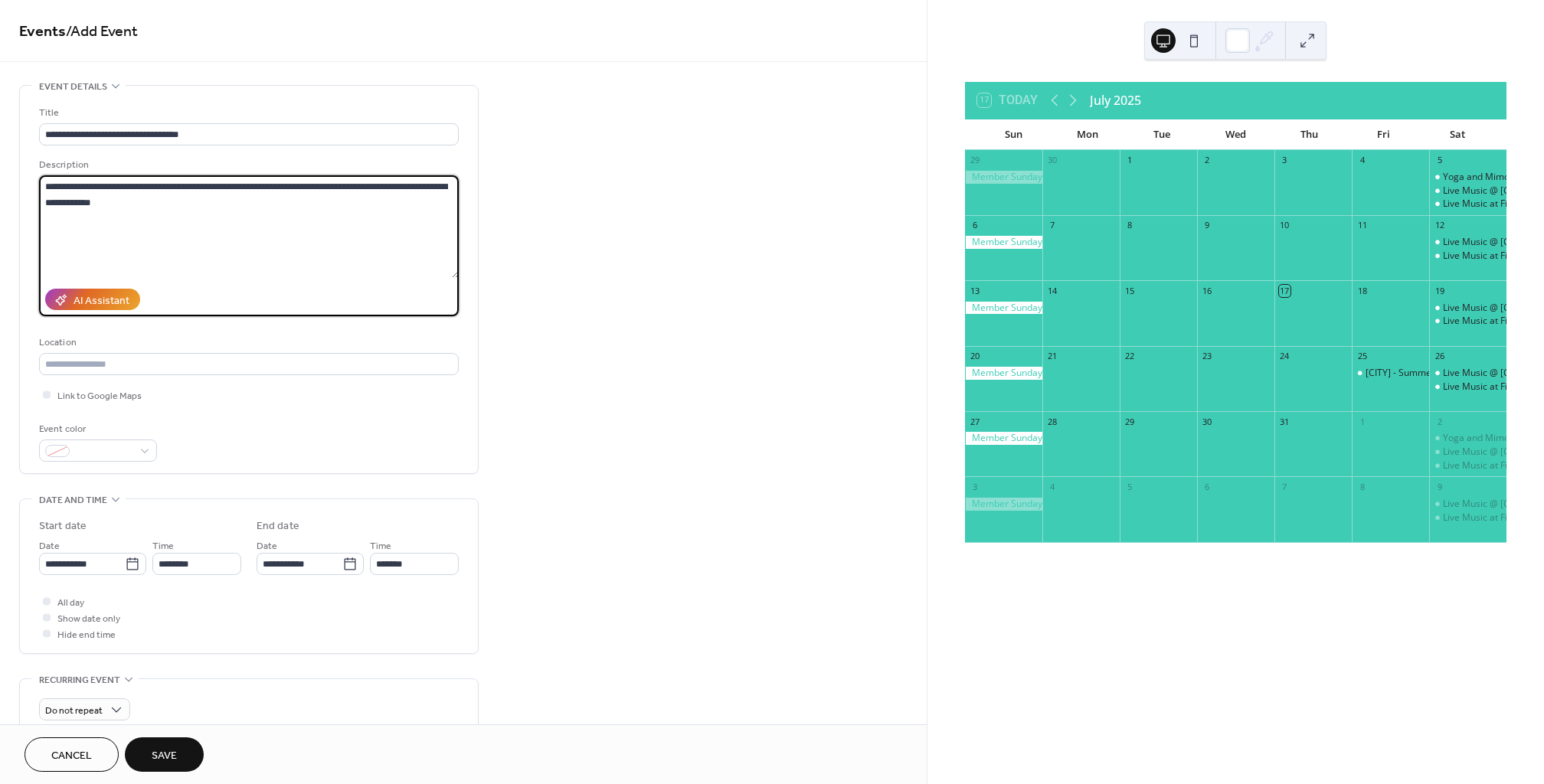 drag, startPoint x: 83, startPoint y: 182, endPoint x: 71, endPoint y: 183, distance: 12.041595 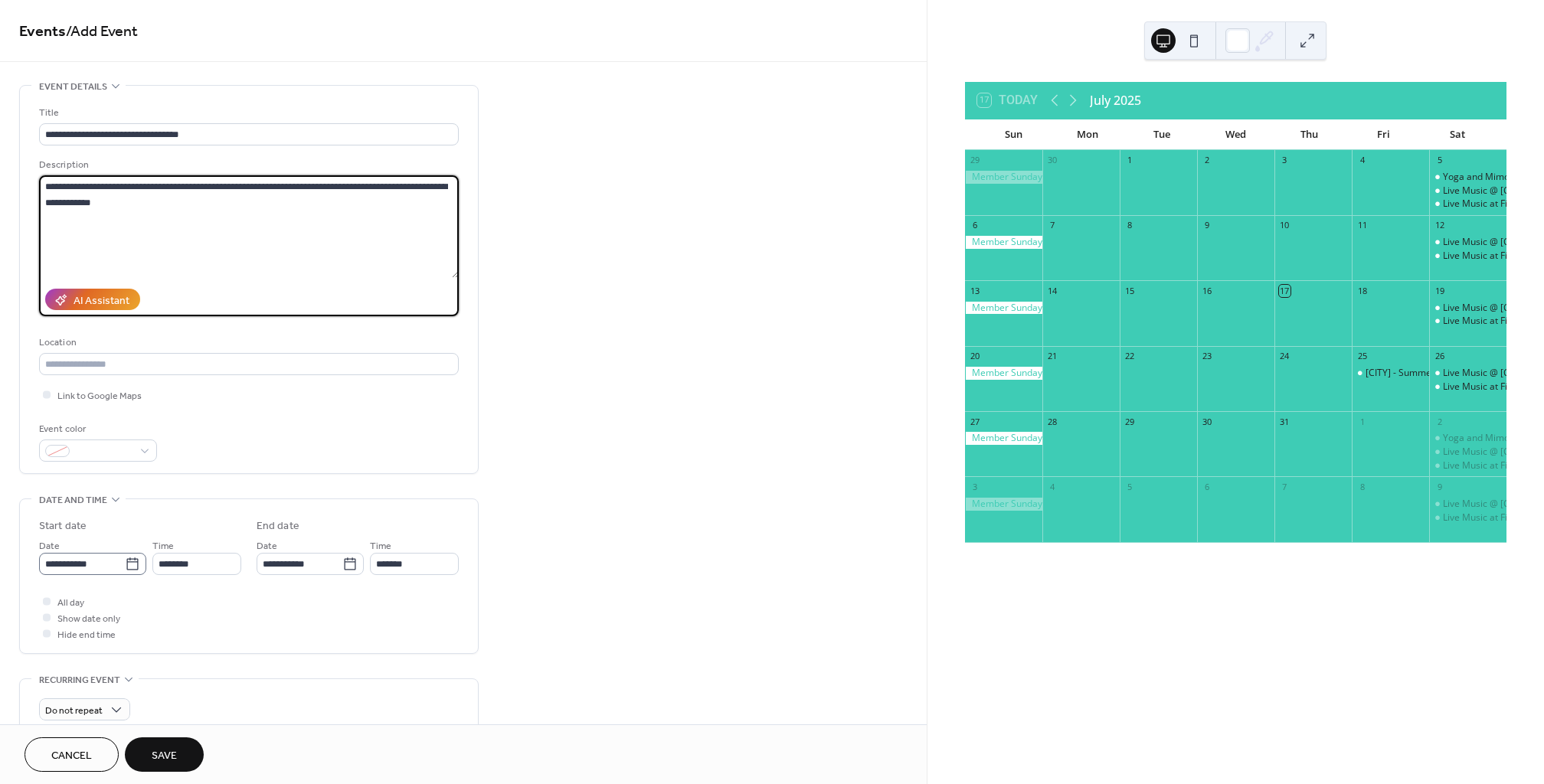 type on "**********" 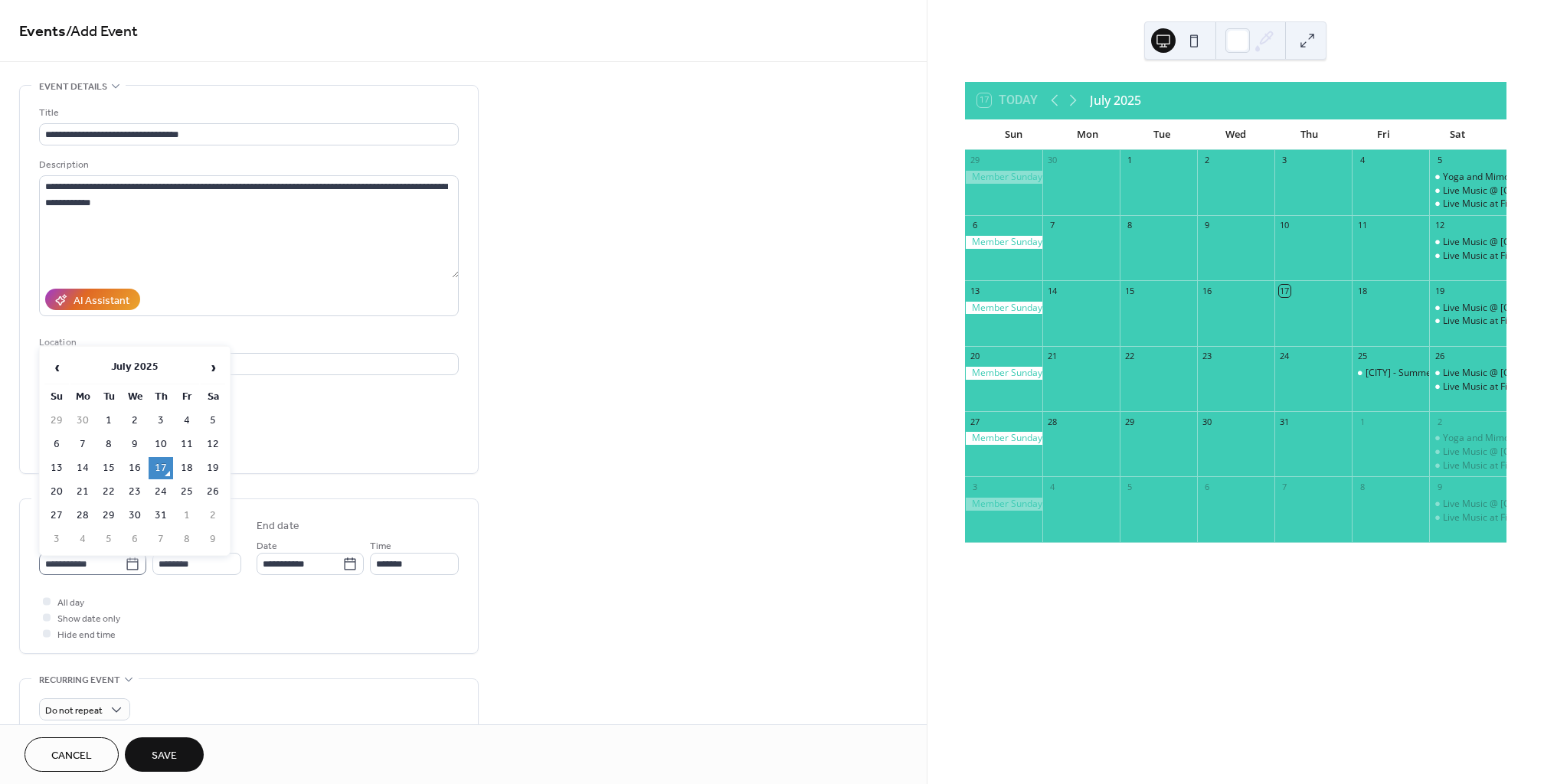 click 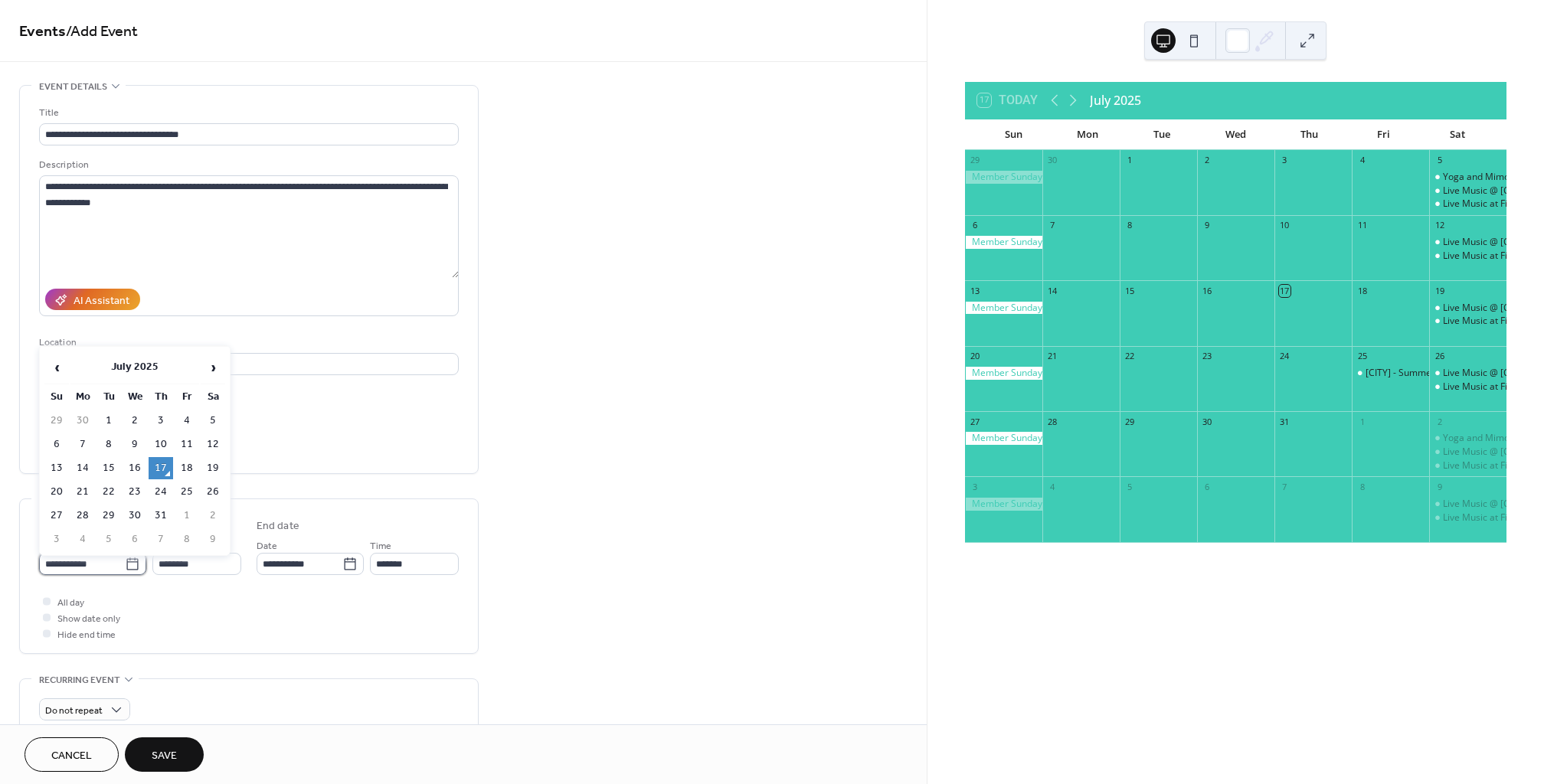 click on "**********" at bounding box center [82, 564] 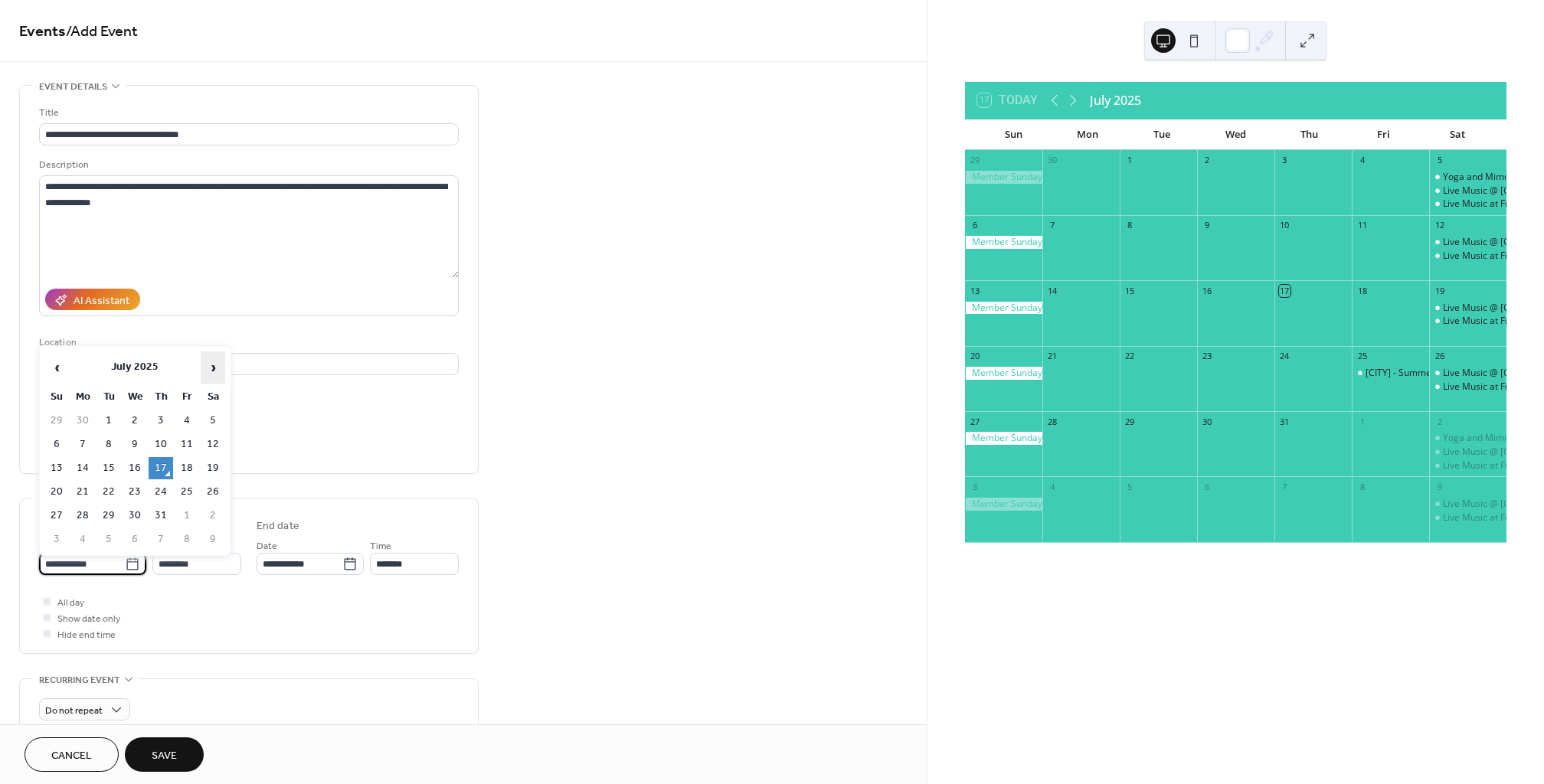 click on "›" at bounding box center (213, 368) 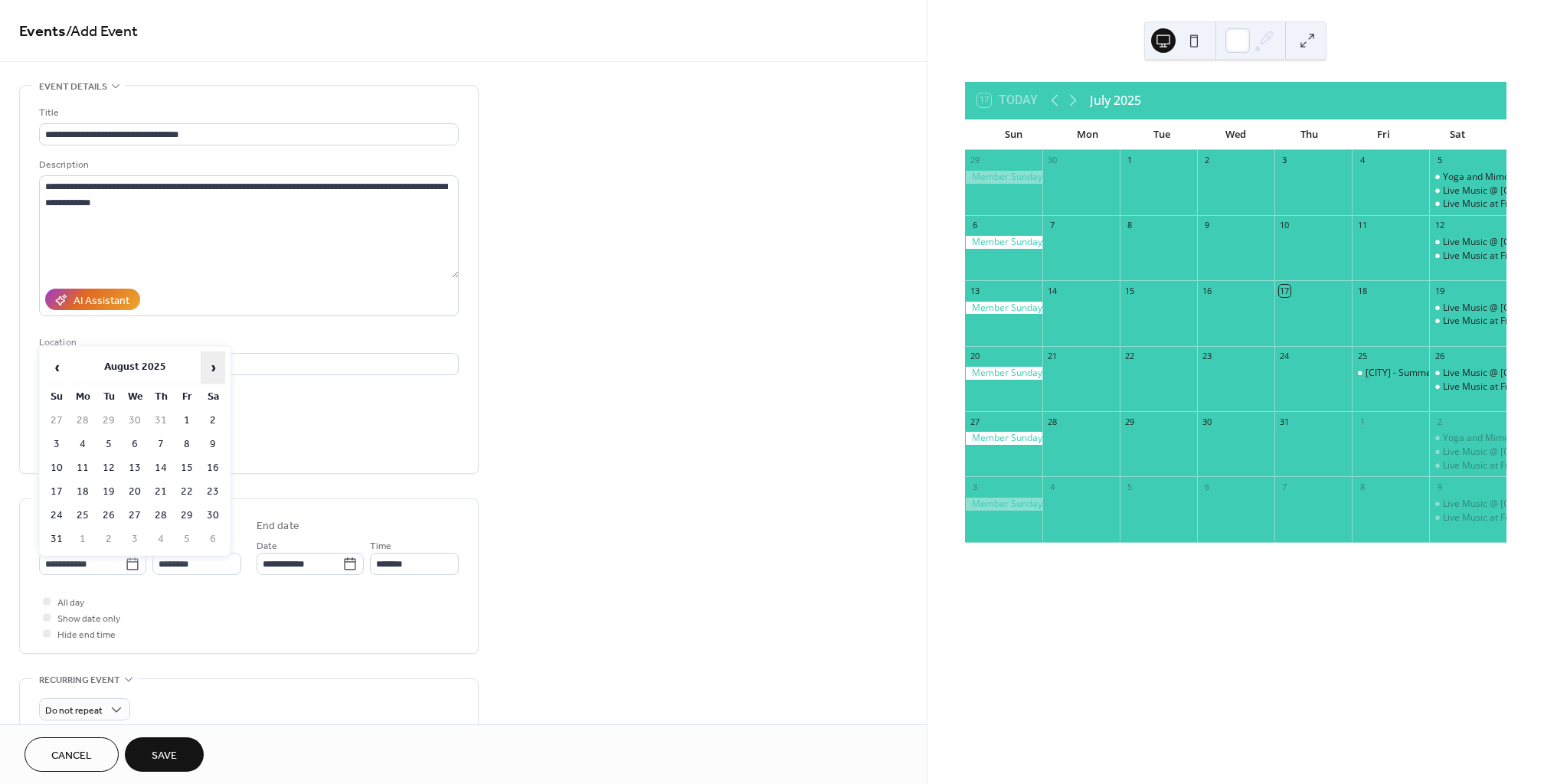 click on "›" at bounding box center (213, 368) 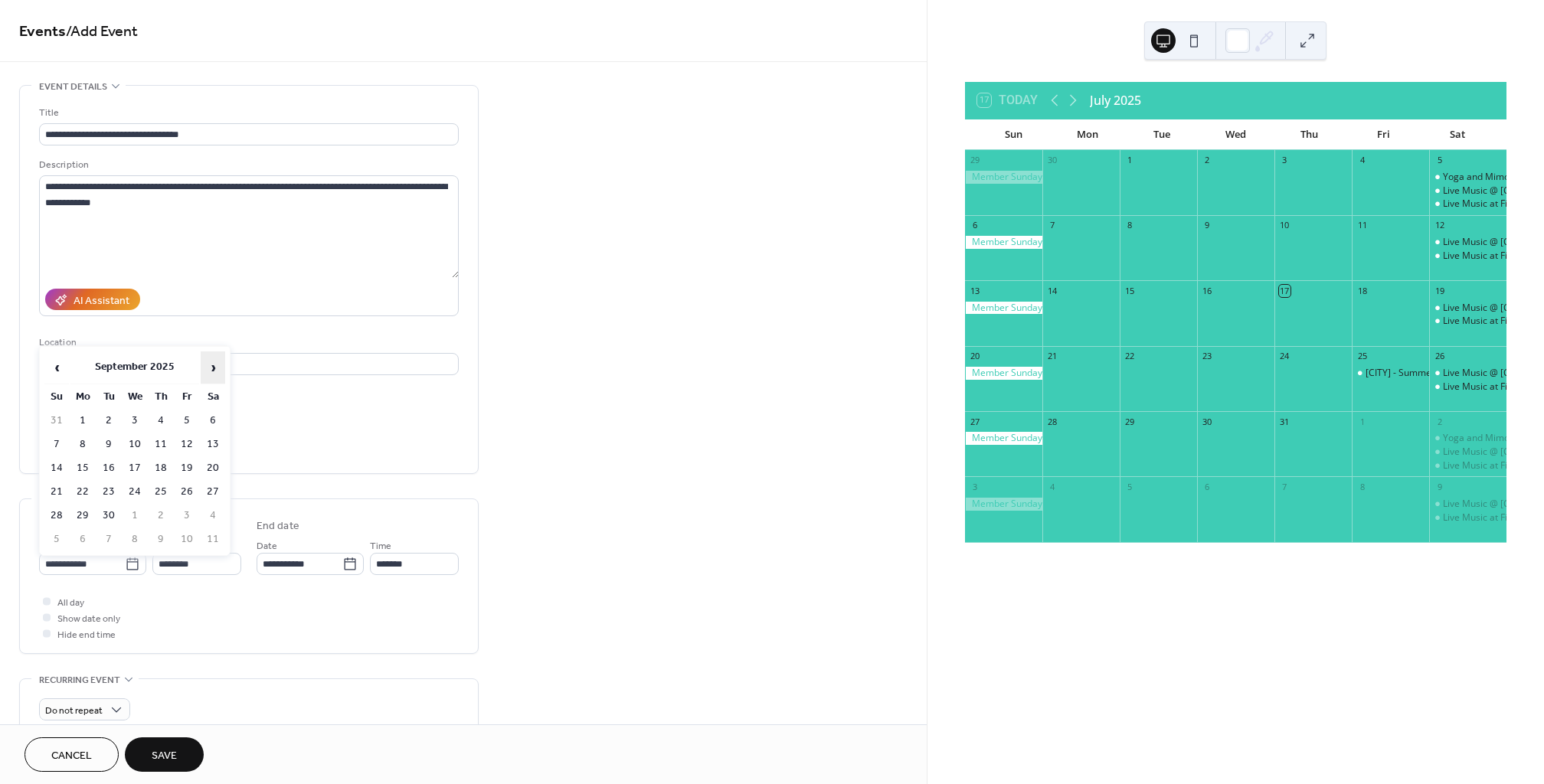 click on "›" at bounding box center [213, 368] 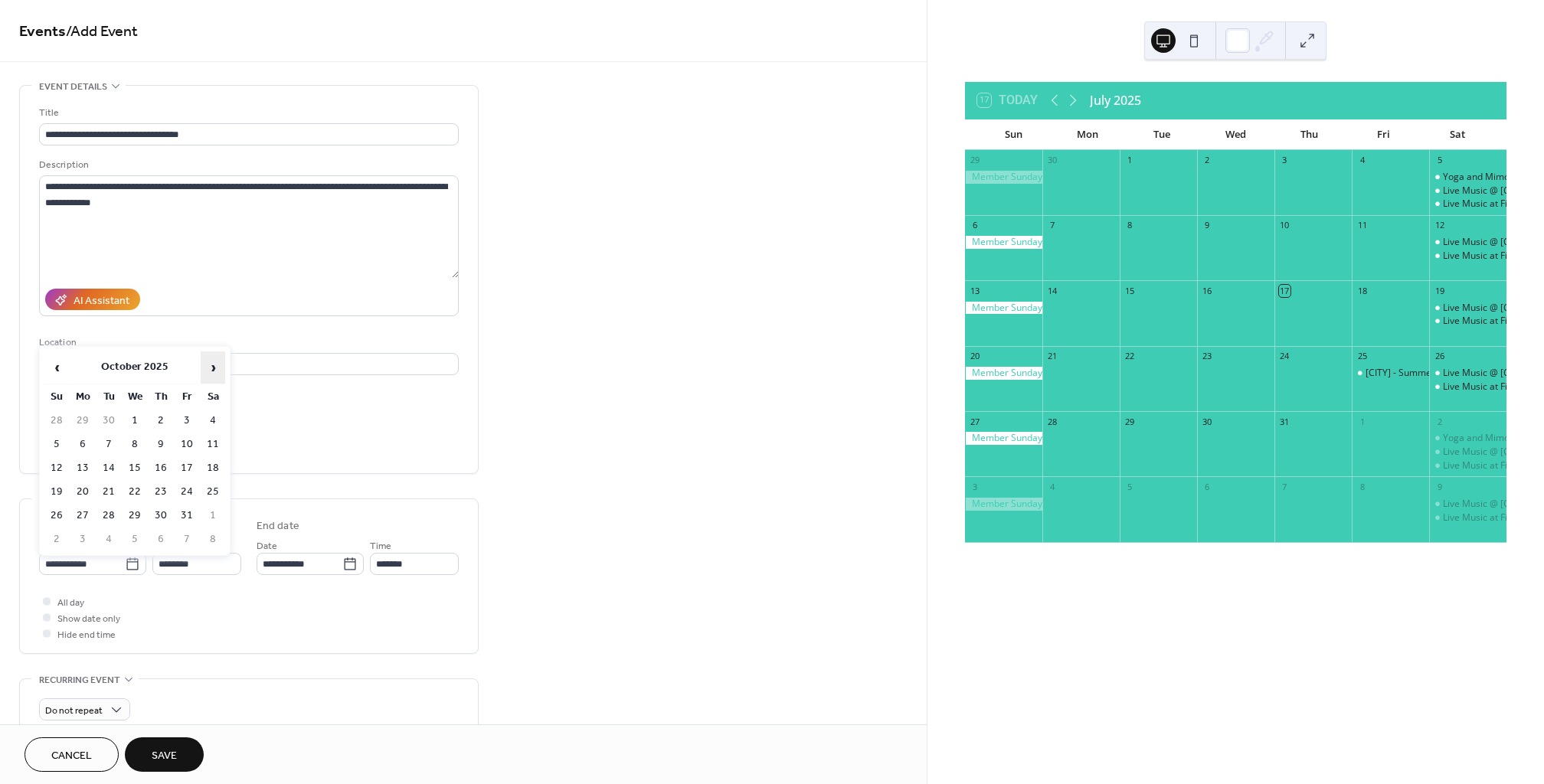 click on "›" at bounding box center (213, 368) 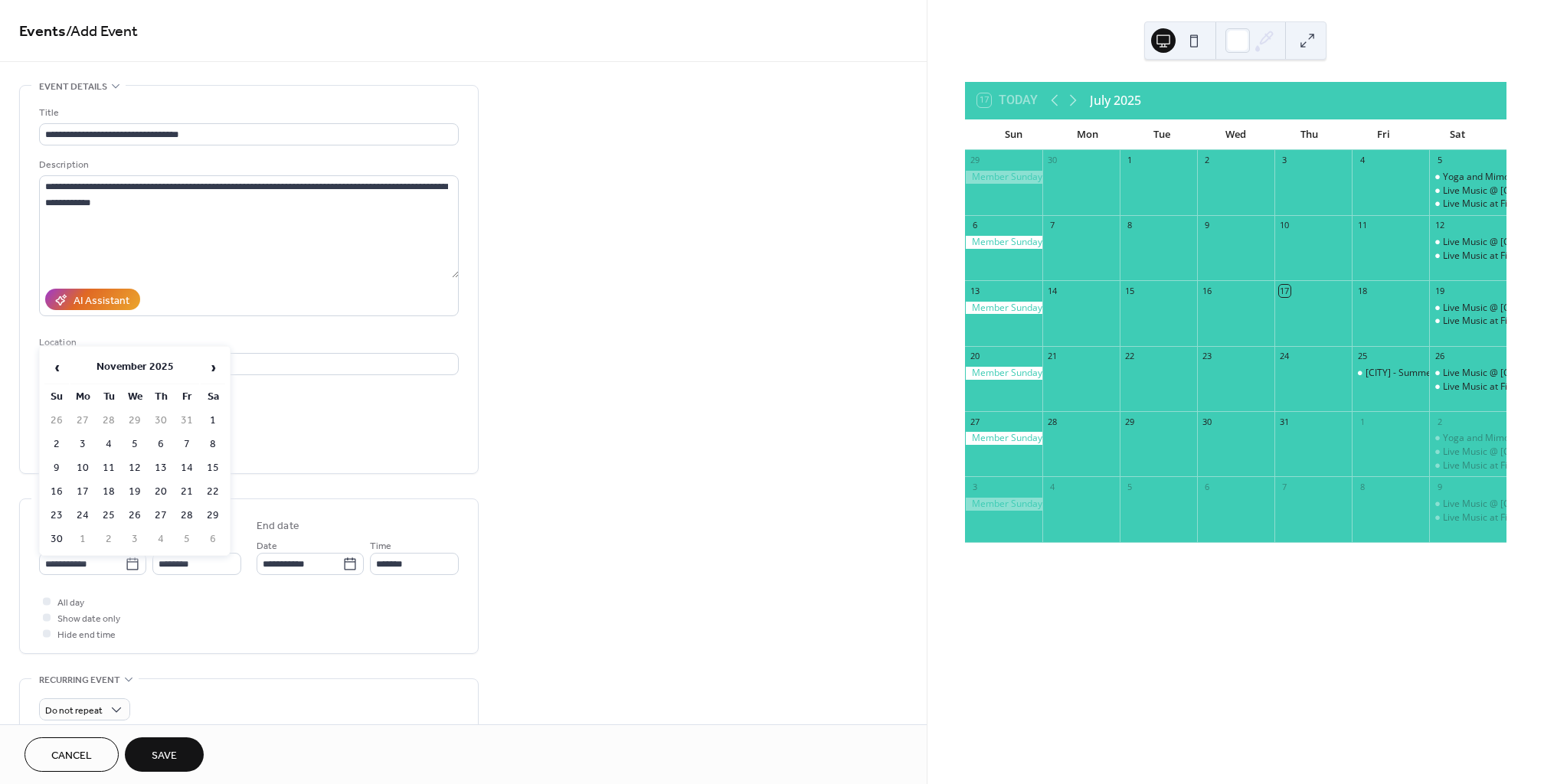 drag, startPoint x: 213, startPoint y: 515, endPoint x: 206, endPoint y: 511, distance: 8.062258 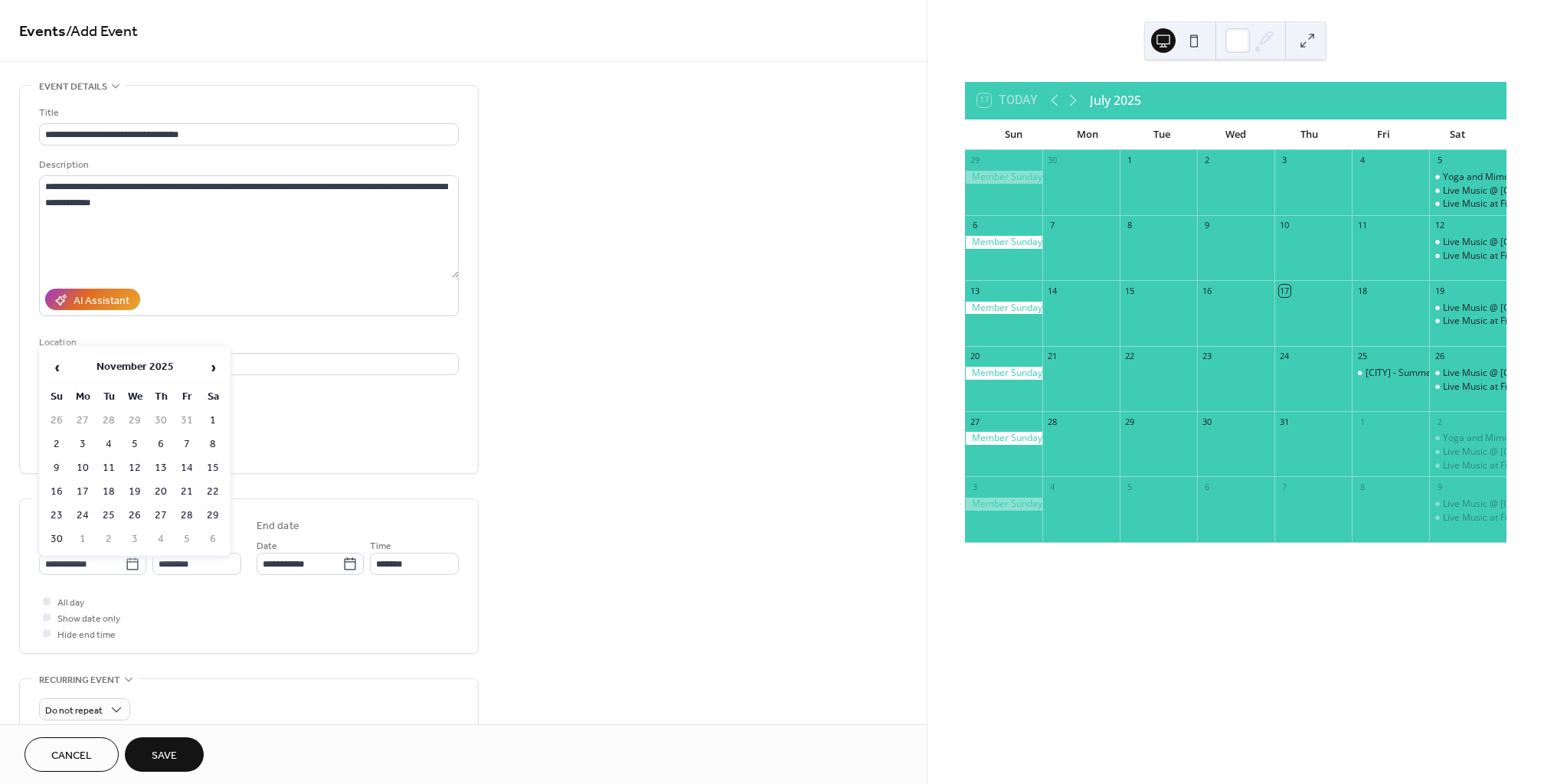 click on "29" at bounding box center [213, 515] 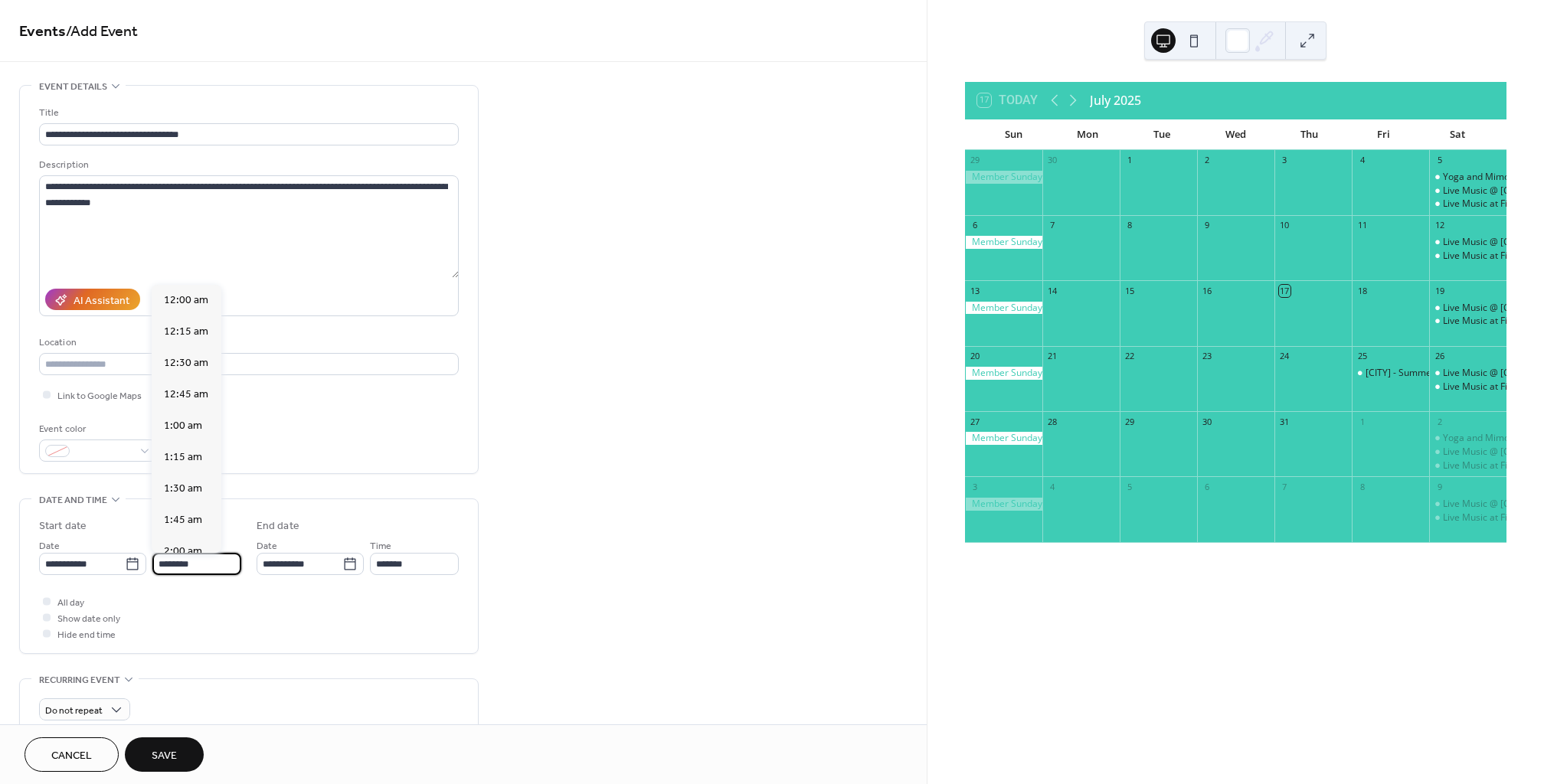 click on "********" at bounding box center (197, 564) 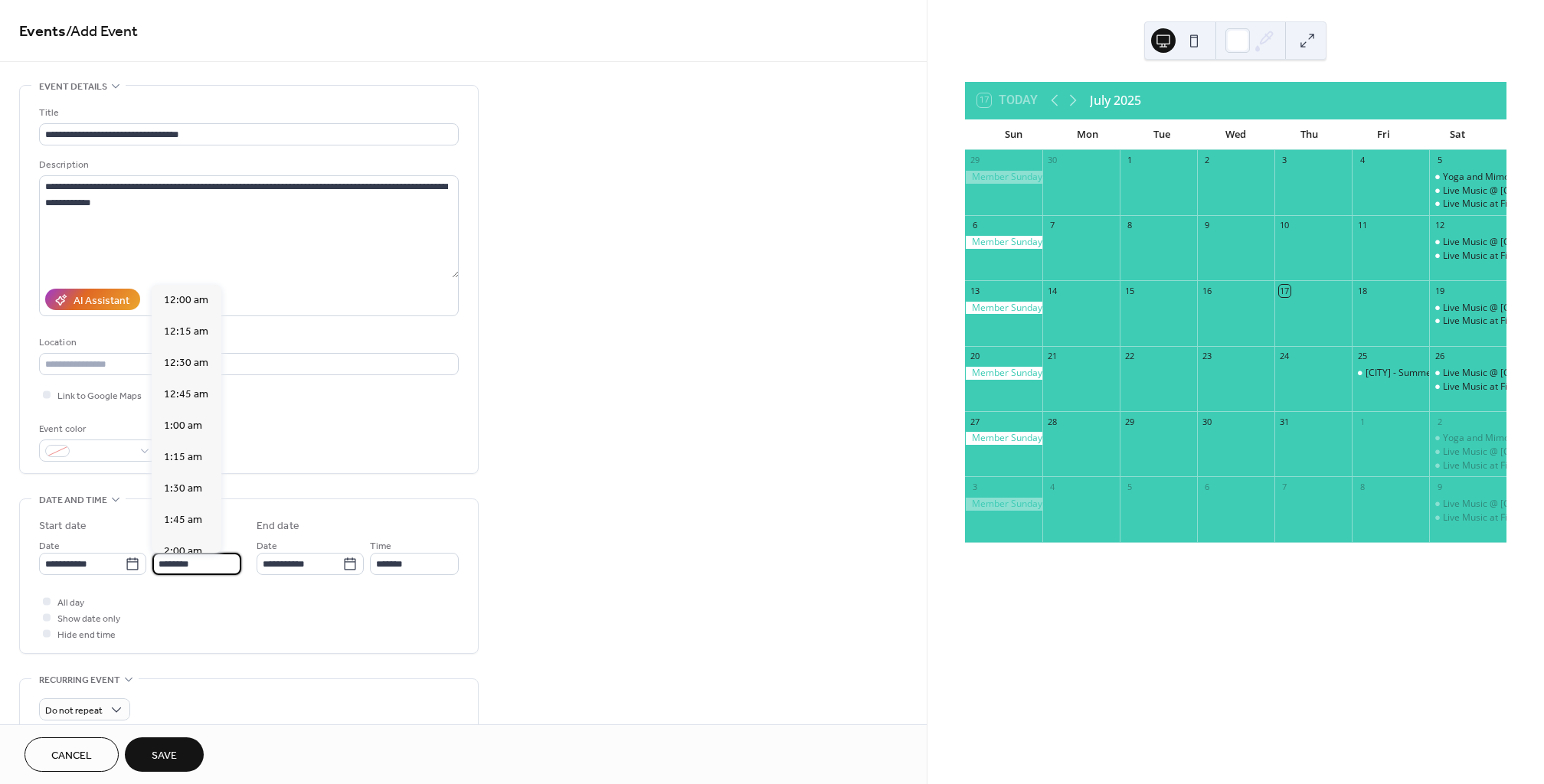 scroll, scrollTop: 1488, scrollLeft: 0, axis: vertical 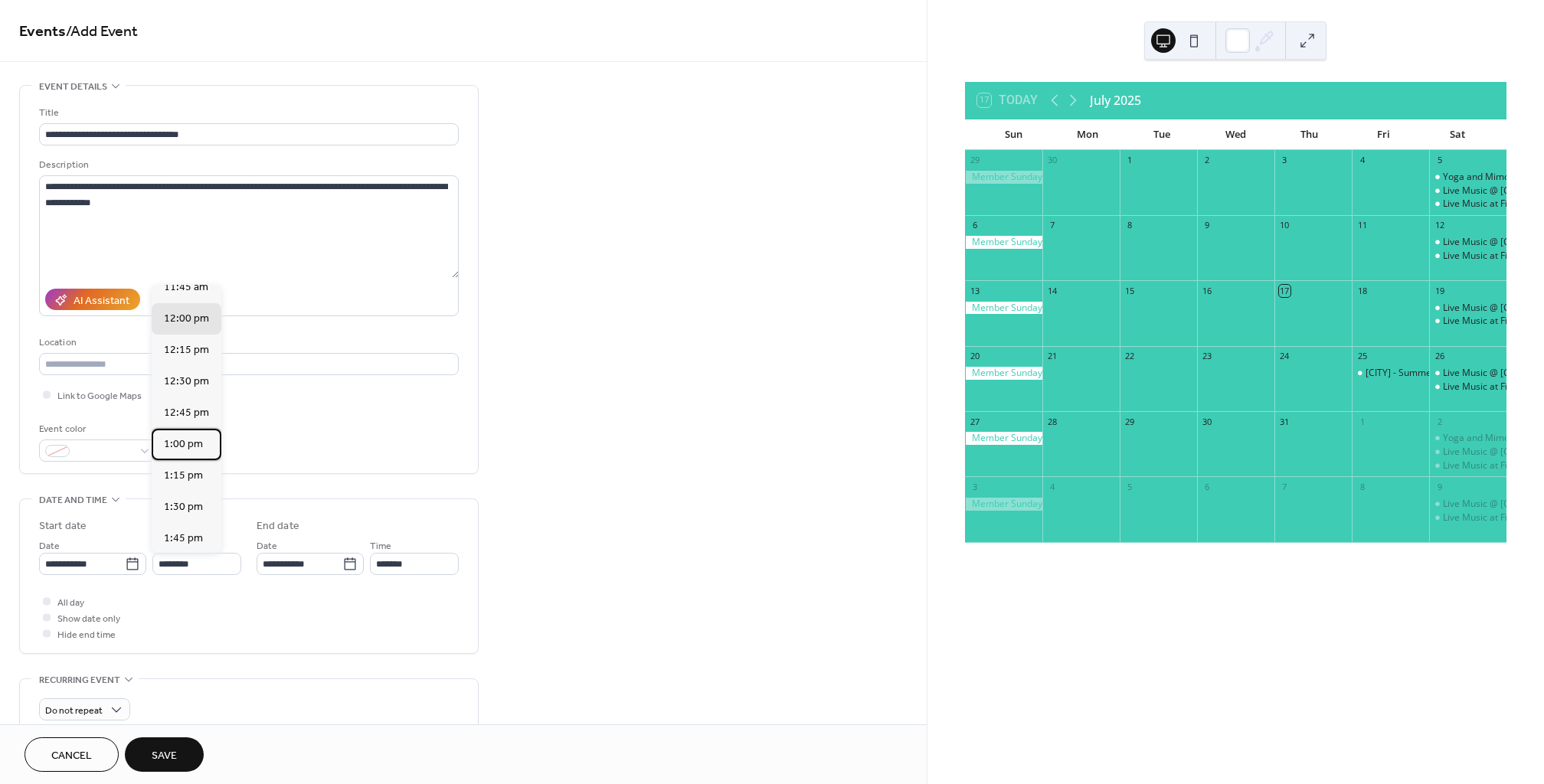 drag, startPoint x: 180, startPoint y: 423, endPoint x: 224, endPoint y: 469, distance: 63.655322 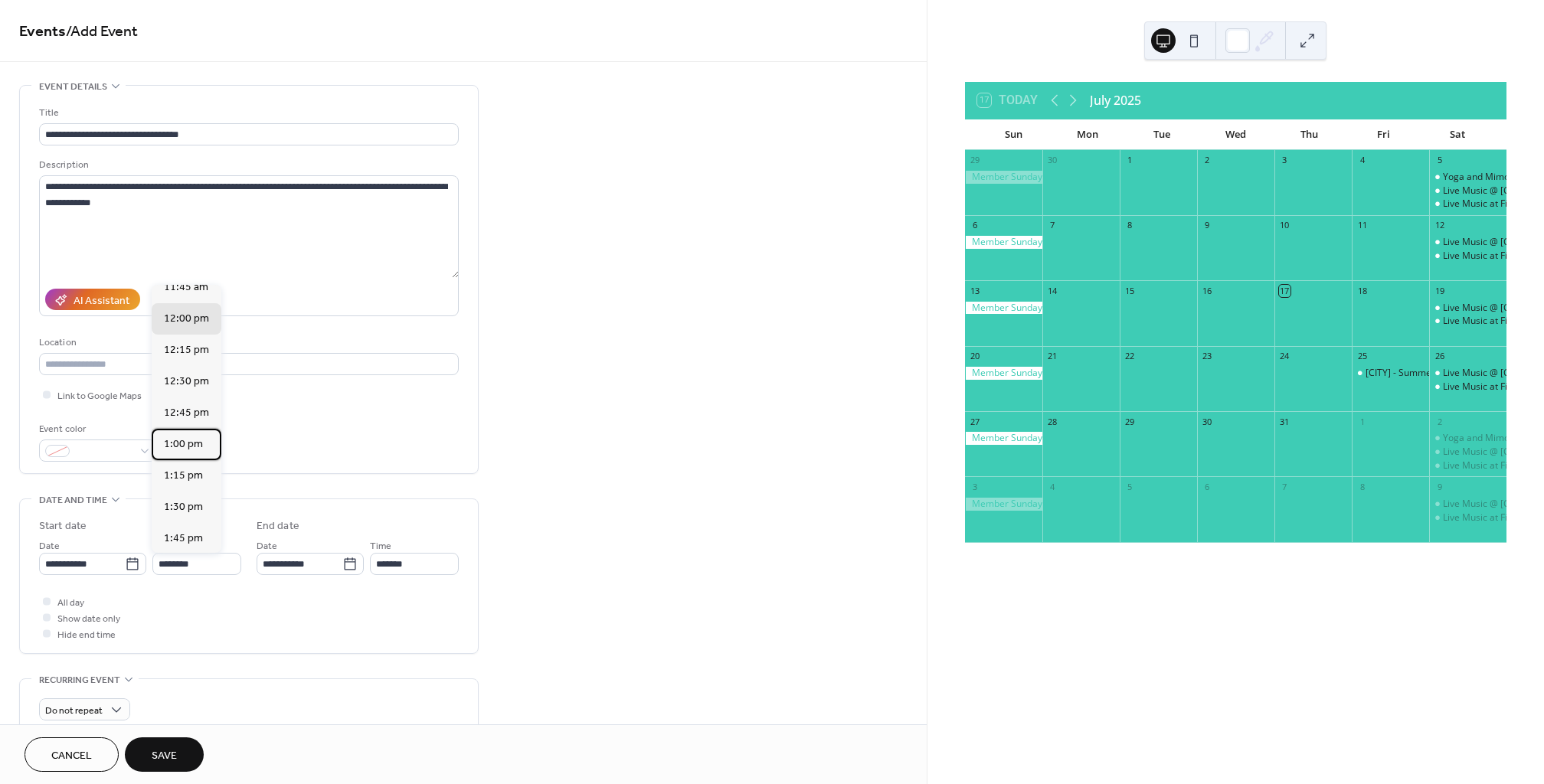 click on "1:00 pm" at bounding box center (183, 444) 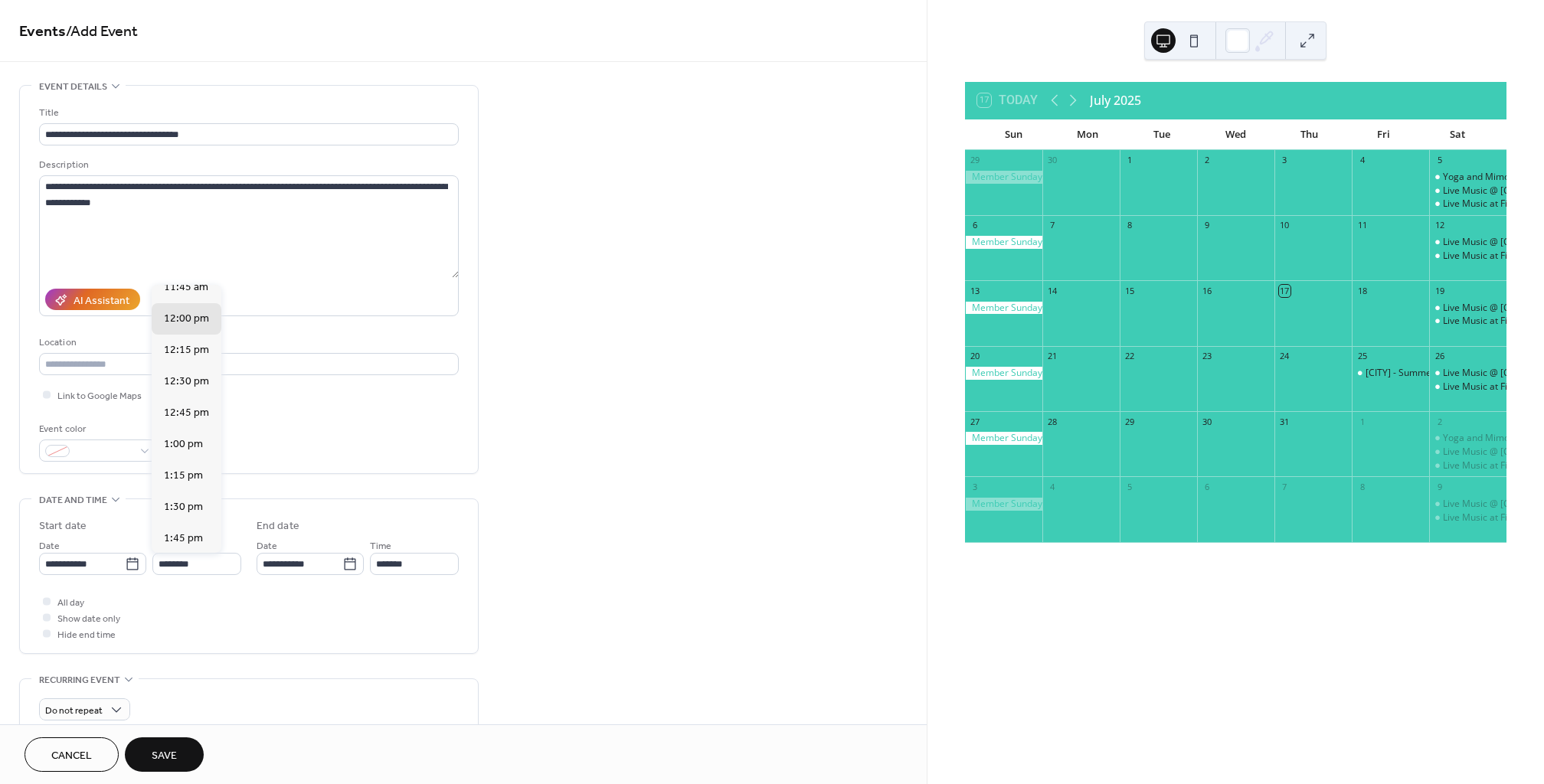 type on "*******" 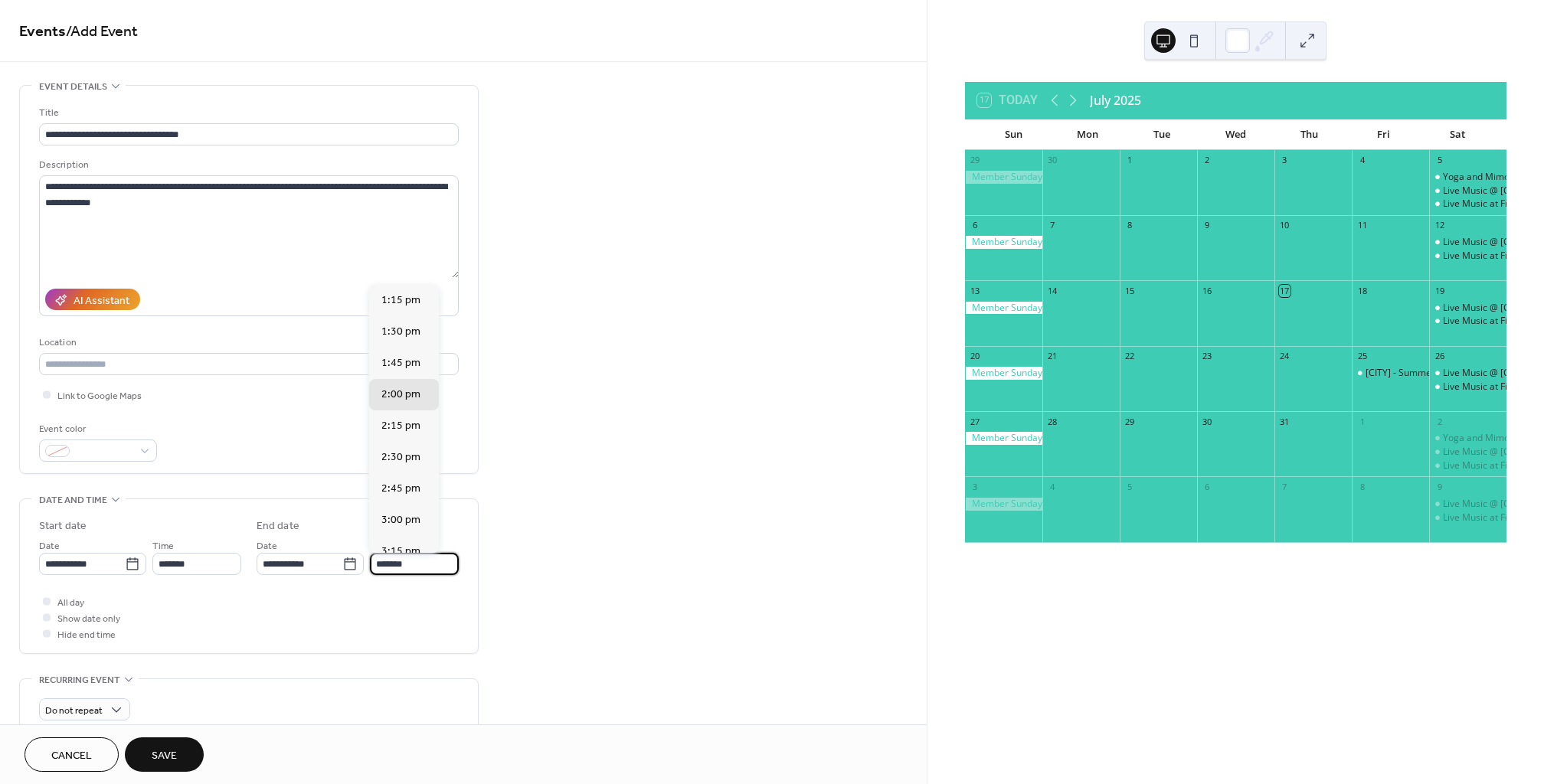 click on "*******" at bounding box center (414, 564) 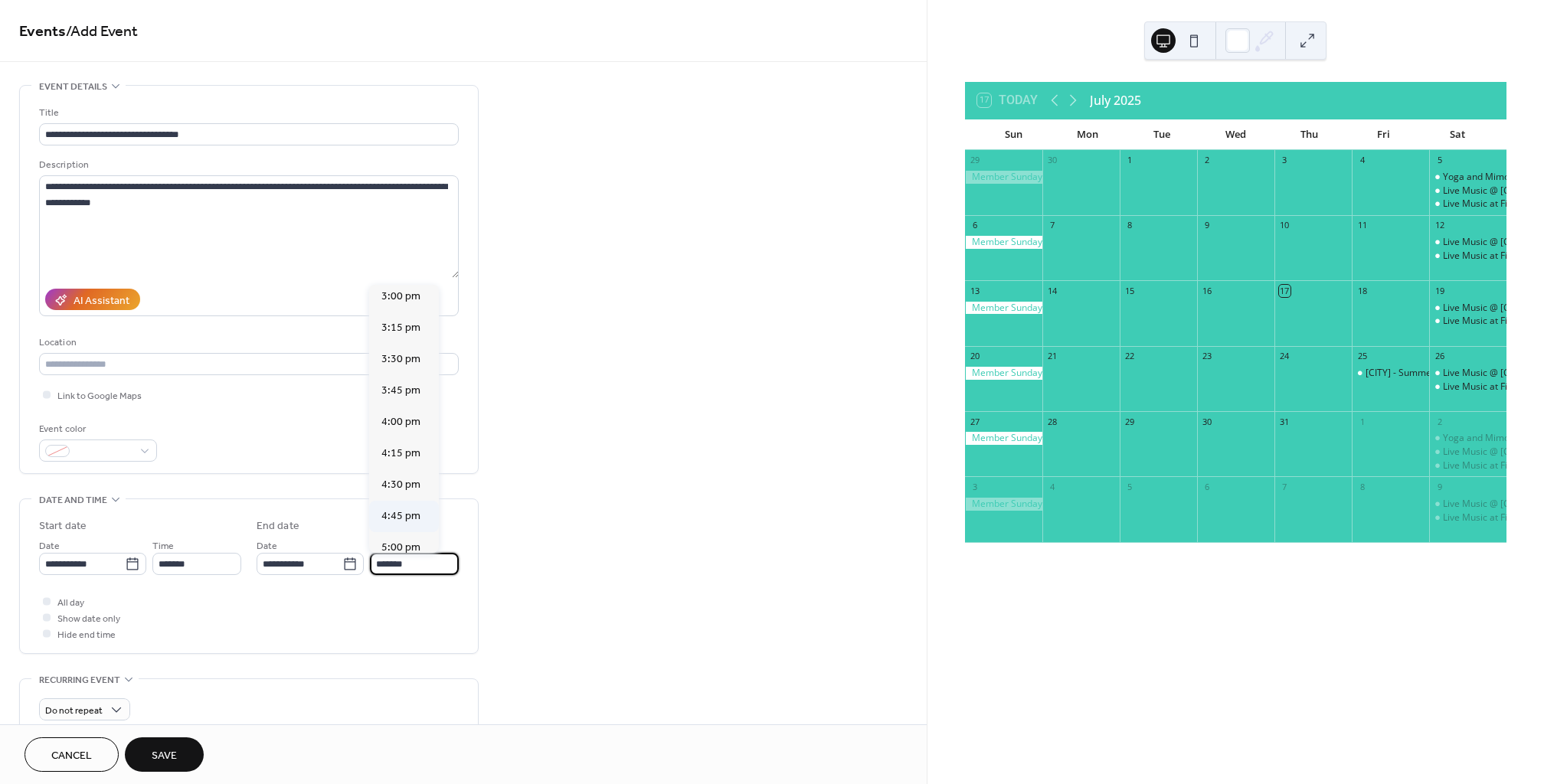 scroll, scrollTop: 259, scrollLeft: 0, axis: vertical 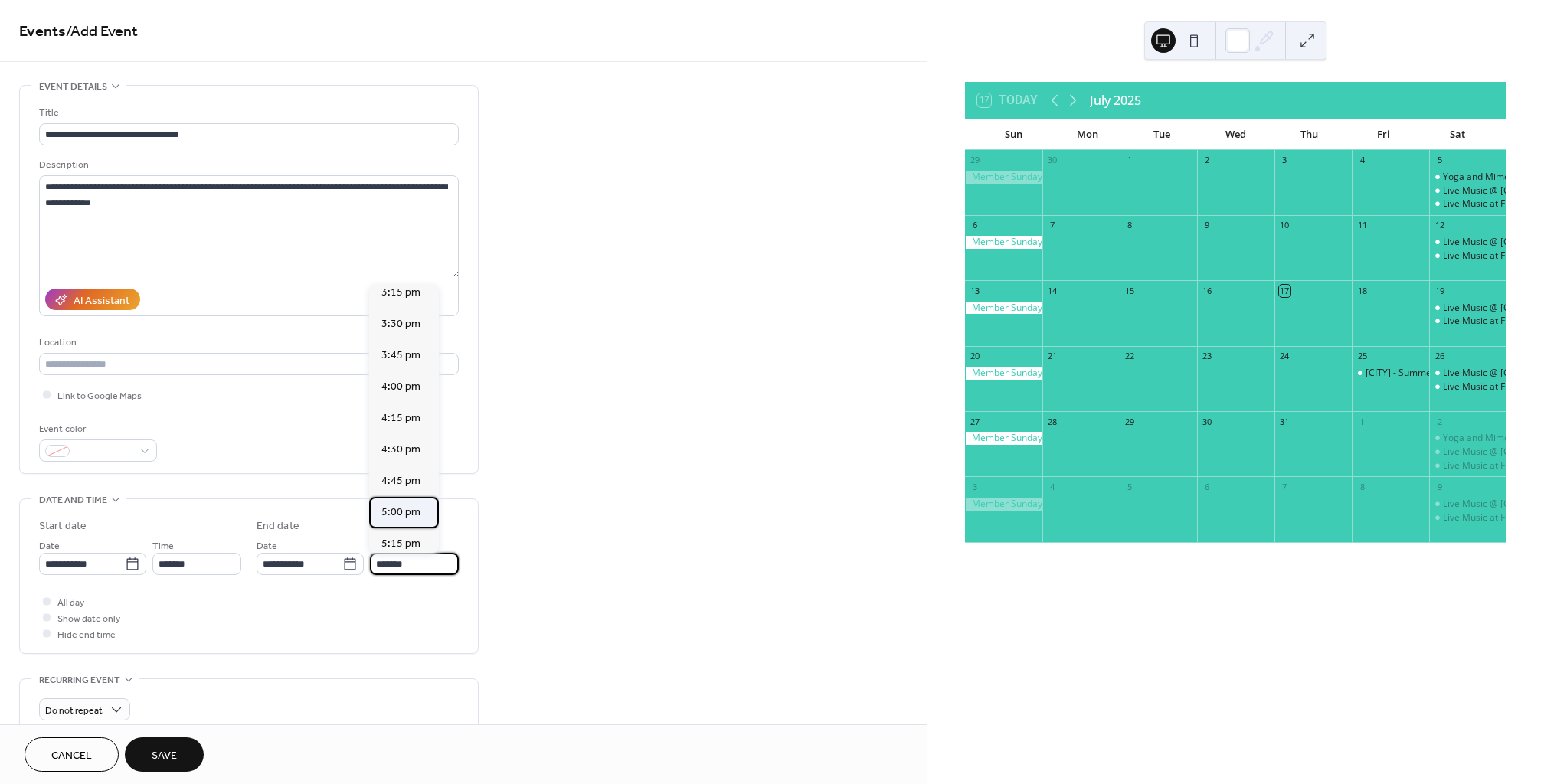 click on "5:00 pm" at bounding box center (401, 512) 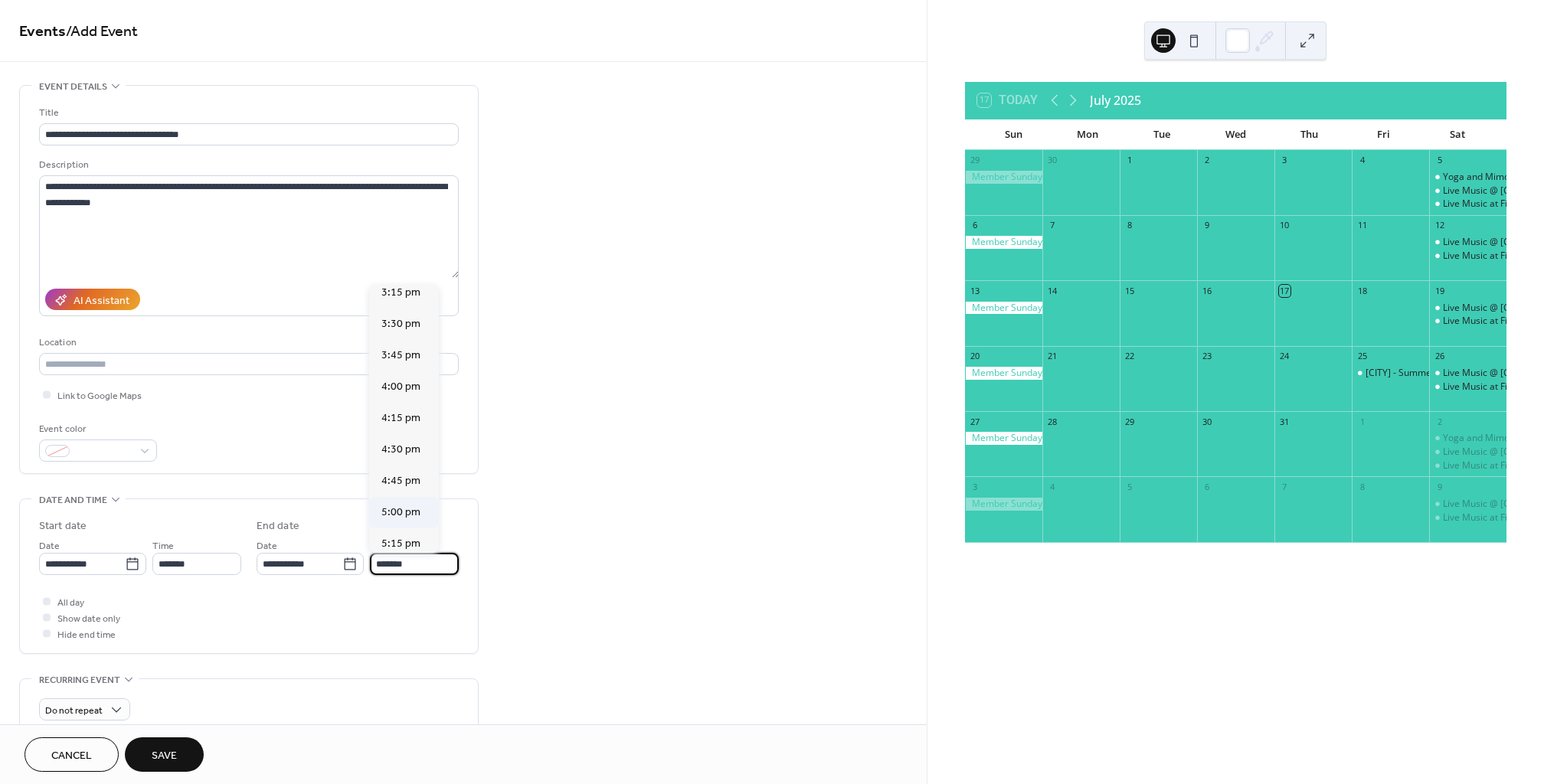 type on "*******" 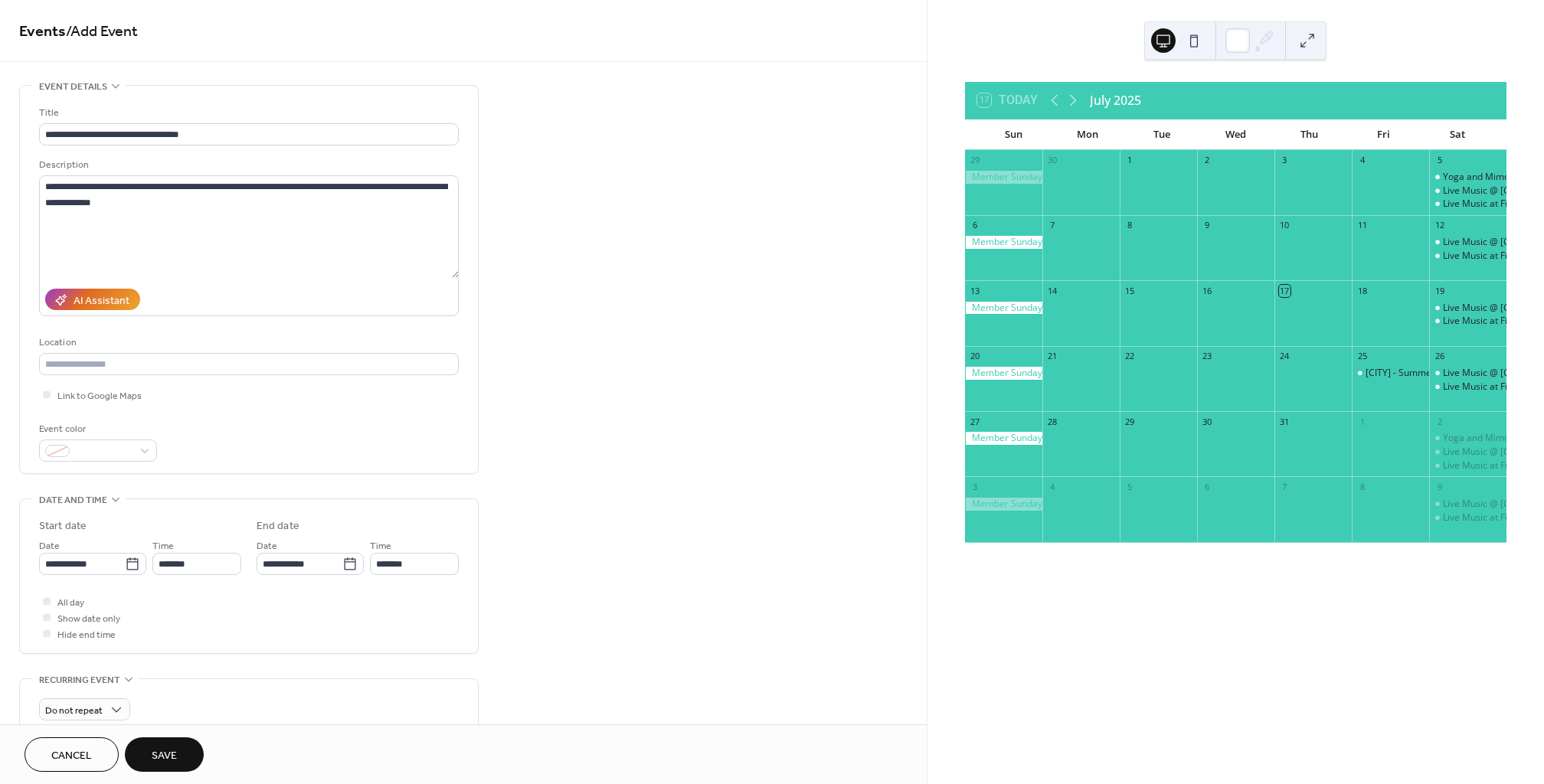 click on "Save" at bounding box center (164, 756) 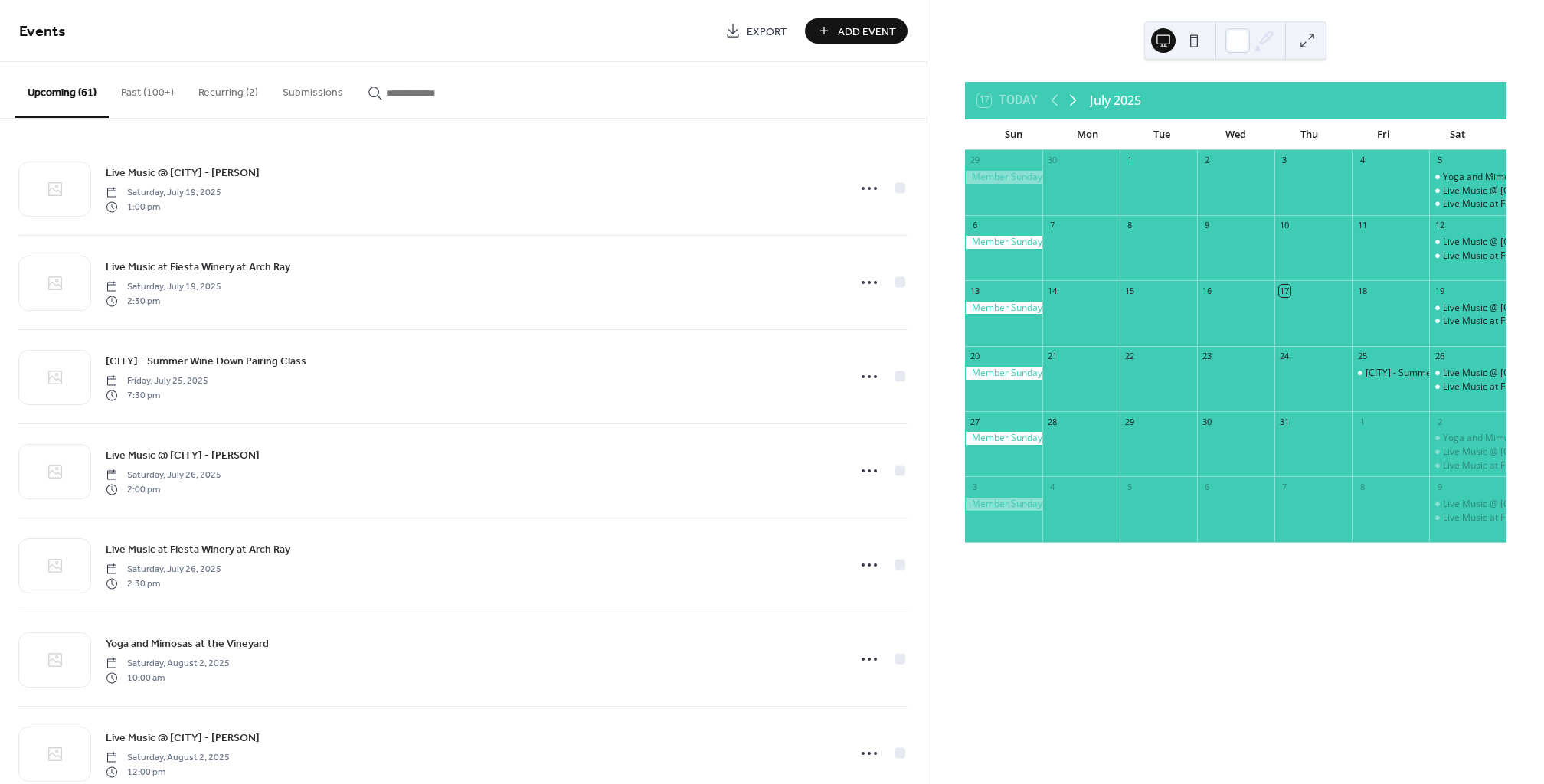 click 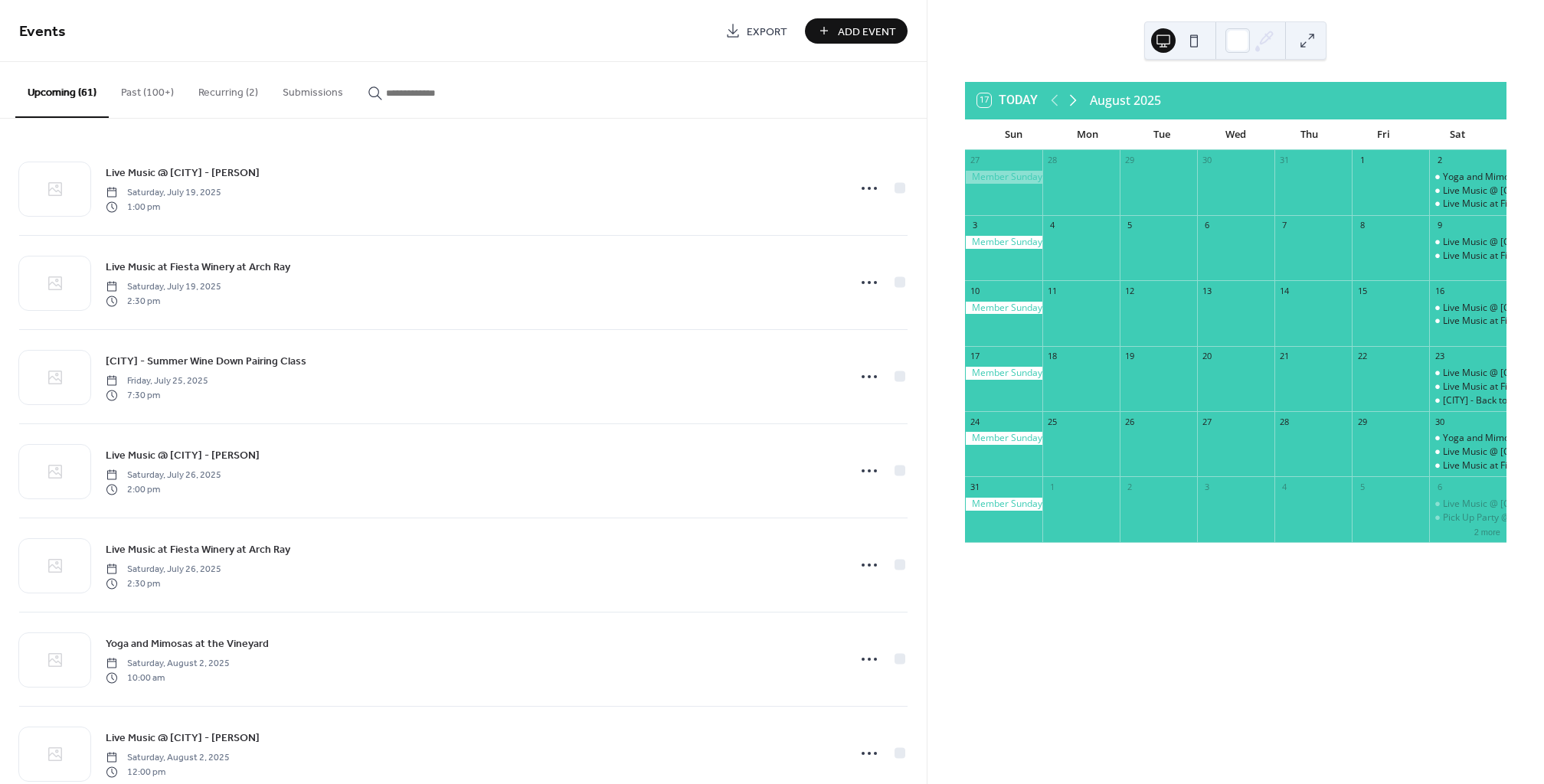 click 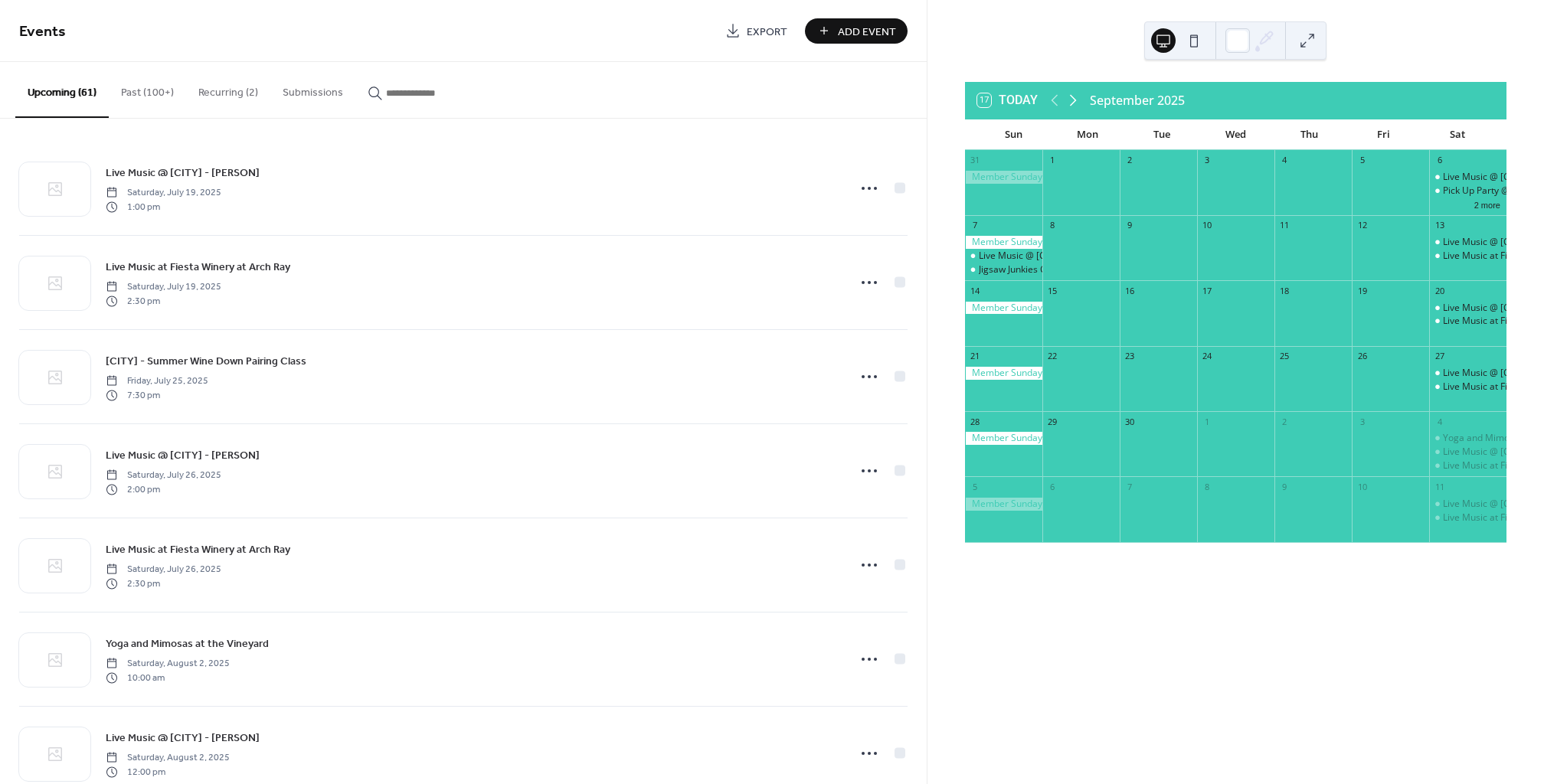 click 